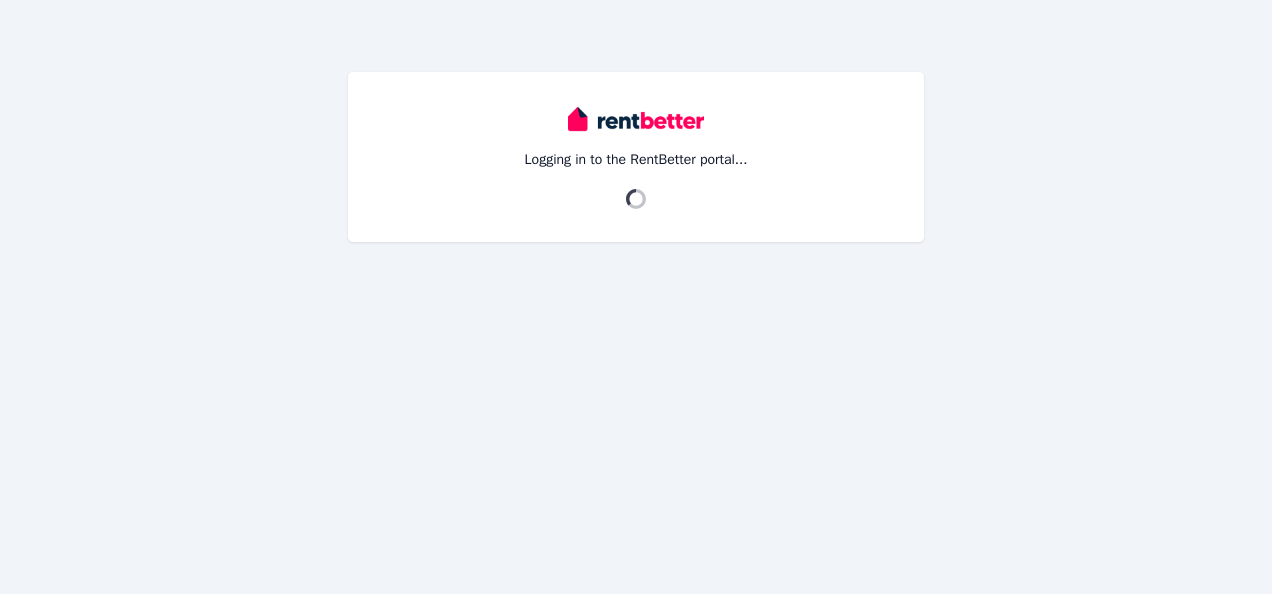 scroll, scrollTop: 0, scrollLeft: 0, axis: both 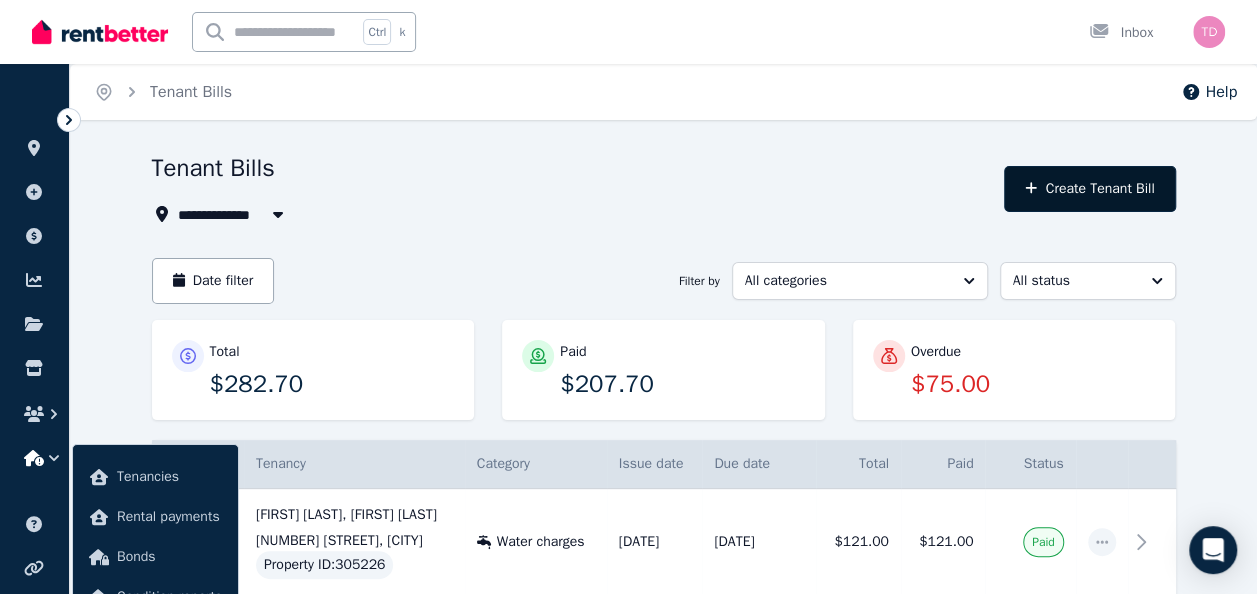 click on "Create Tenant Bill" at bounding box center (1089, 189) 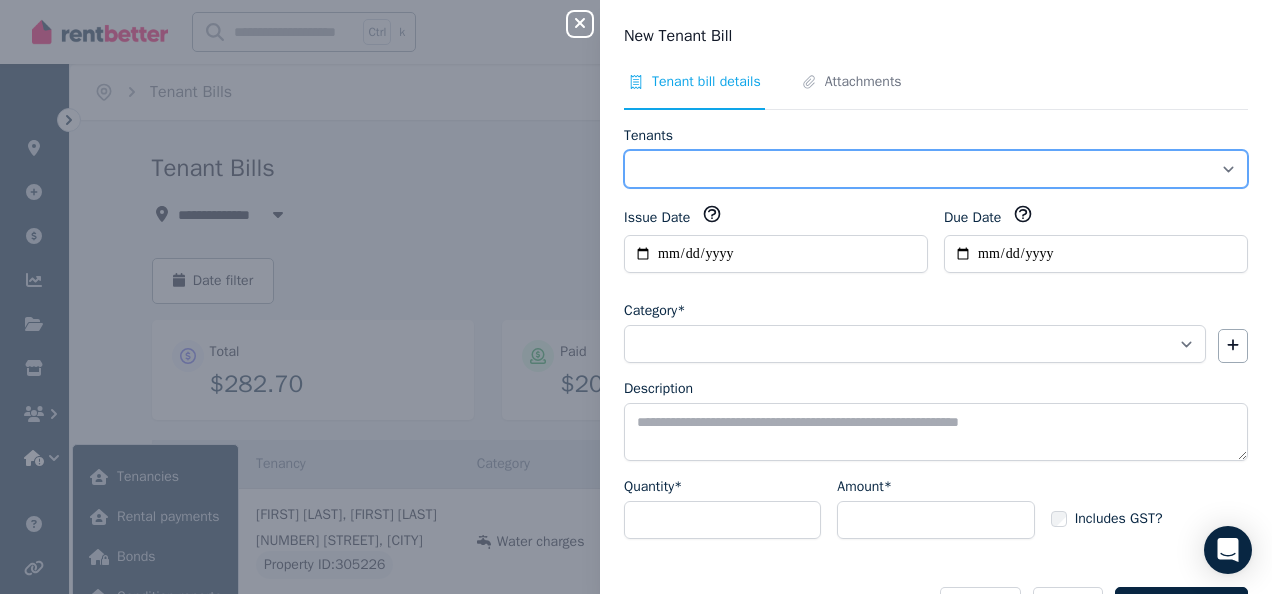 click on "**********" at bounding box center [936, 169] 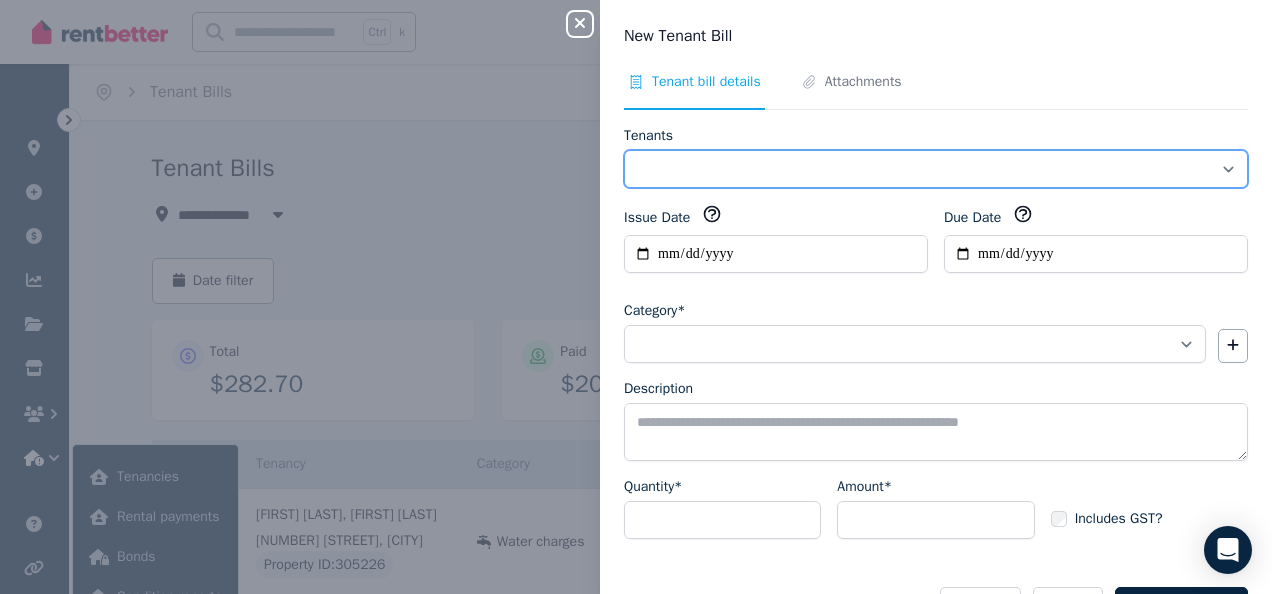 select on "**********" 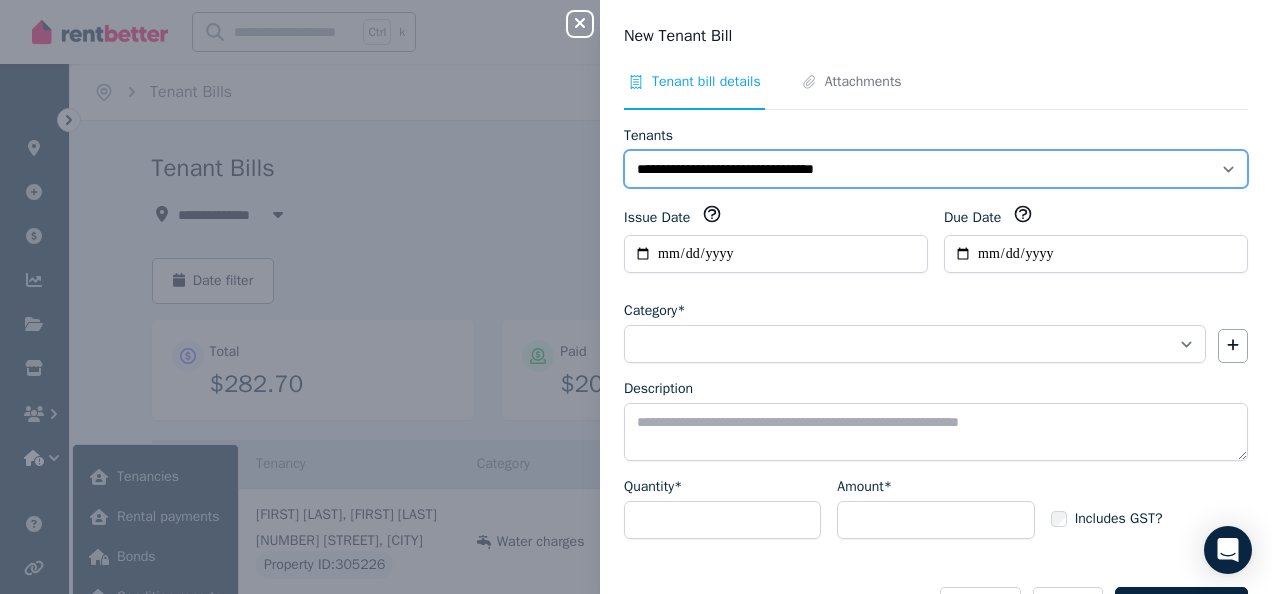 click on "**********" at bounding box center [936, 169] 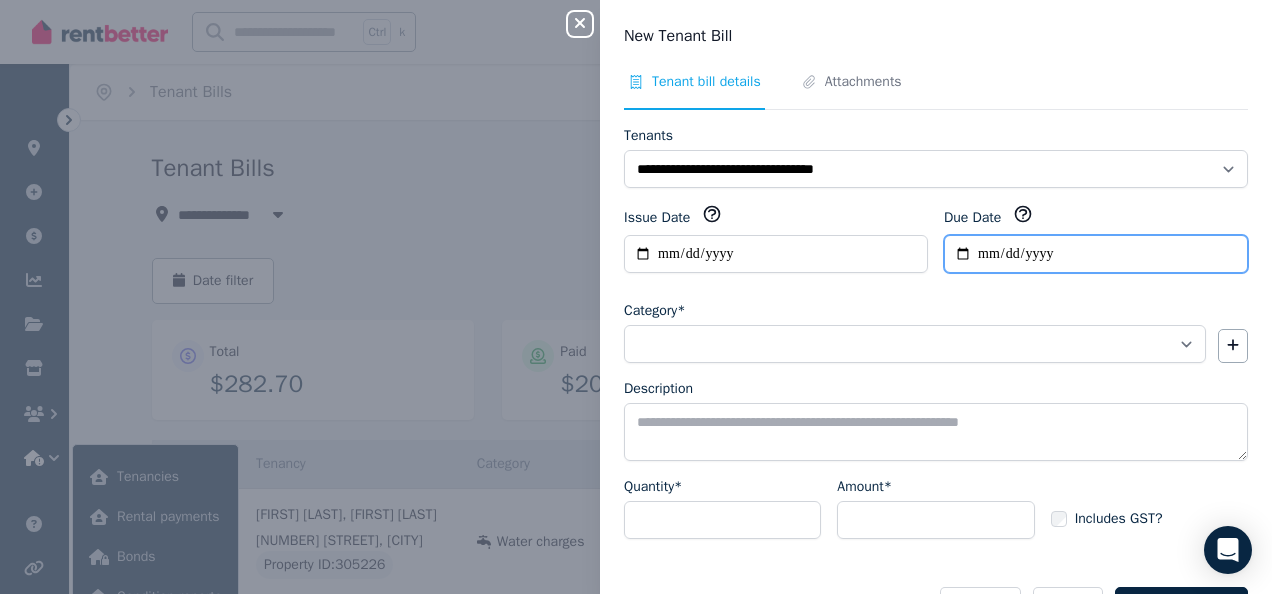 click on "Due Date" at bounding box center [1096, 254] 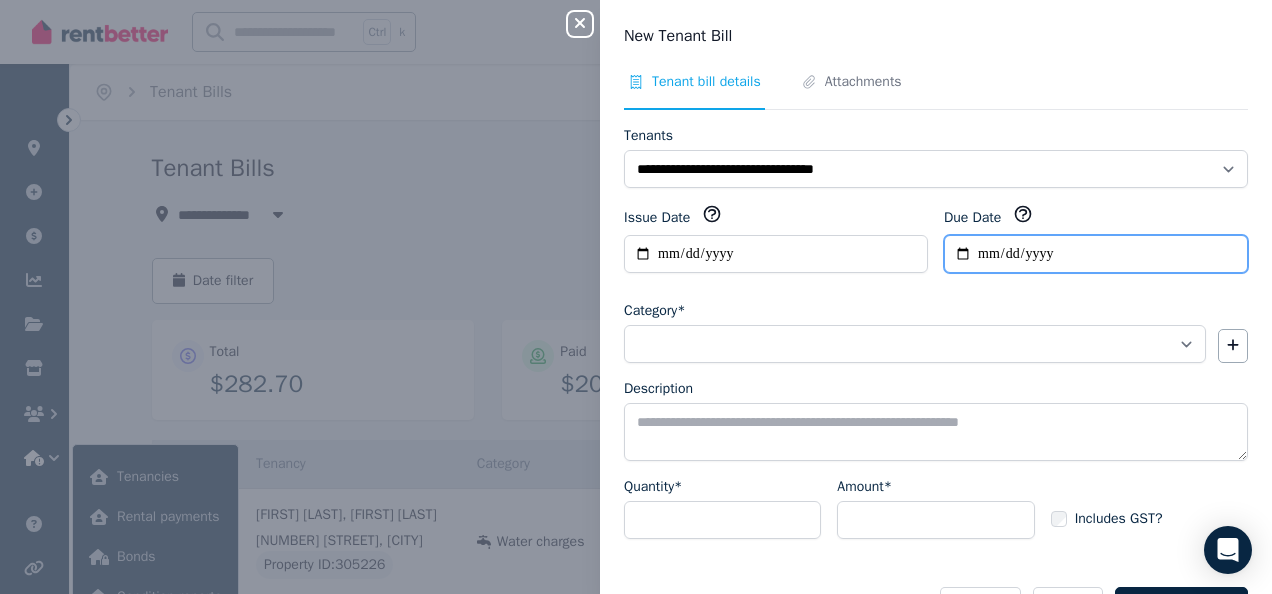 click on "Due Date" at bounding box center [1096, 254] 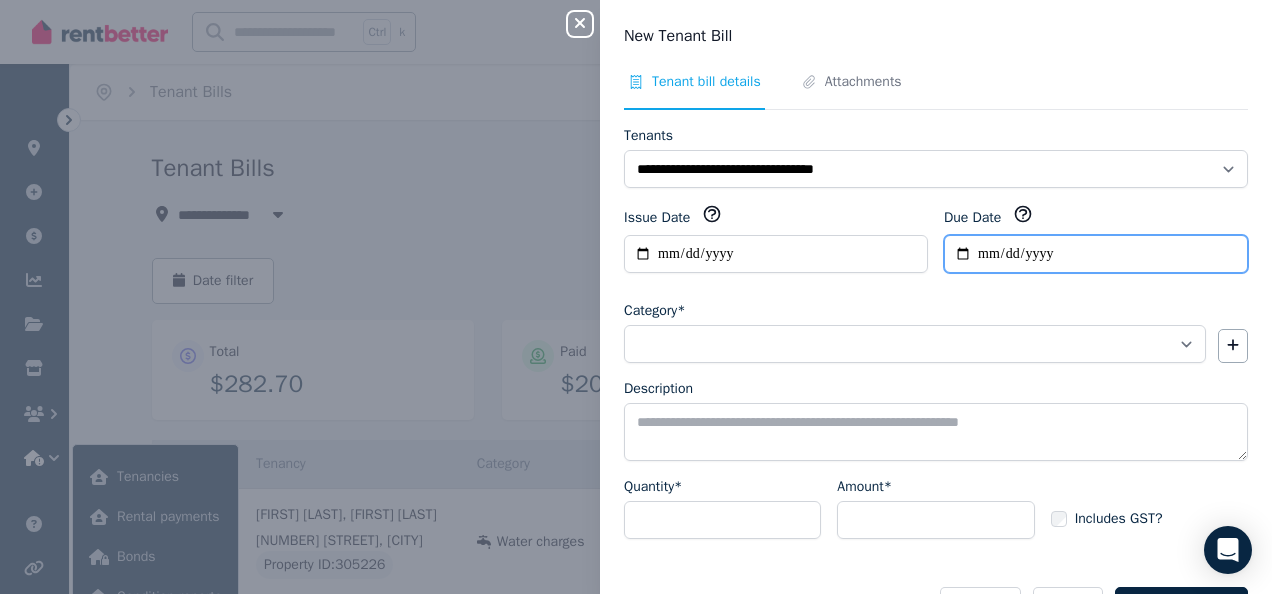 type on "**********" 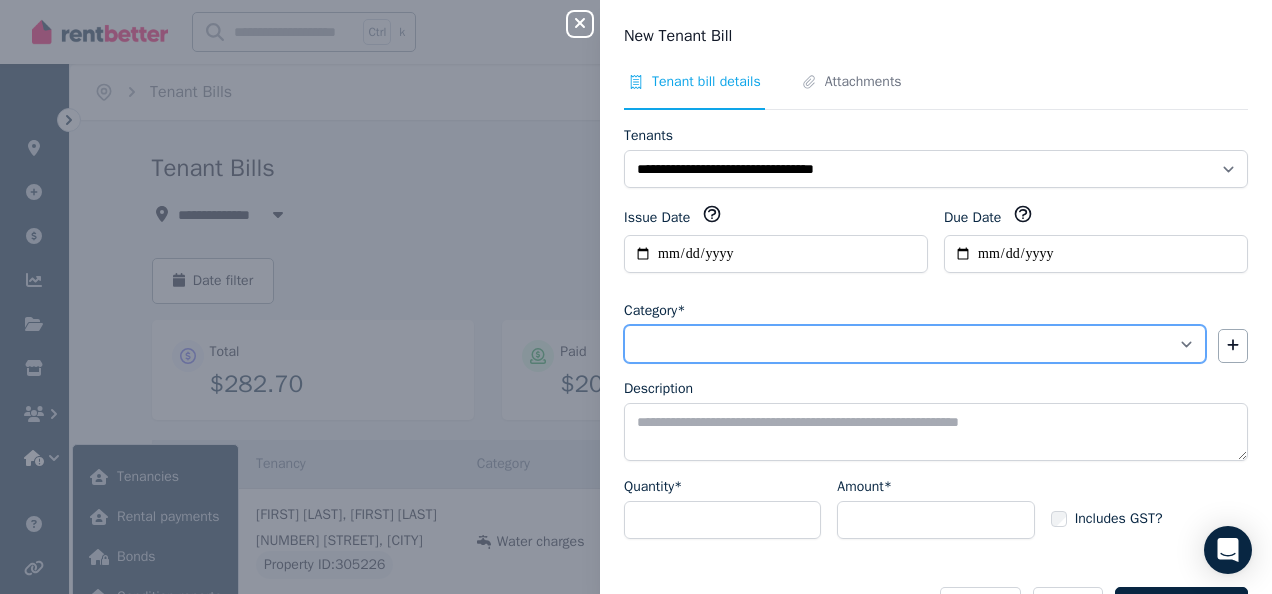click on "**********" at bounding box center [915, 344] 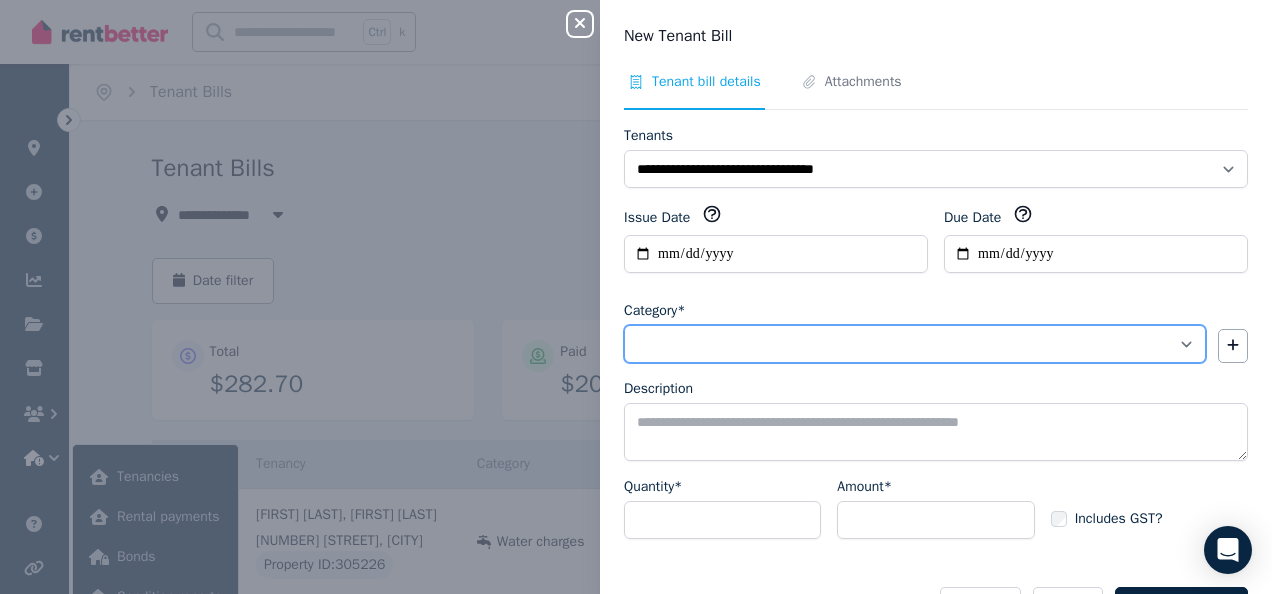 select on "**********" 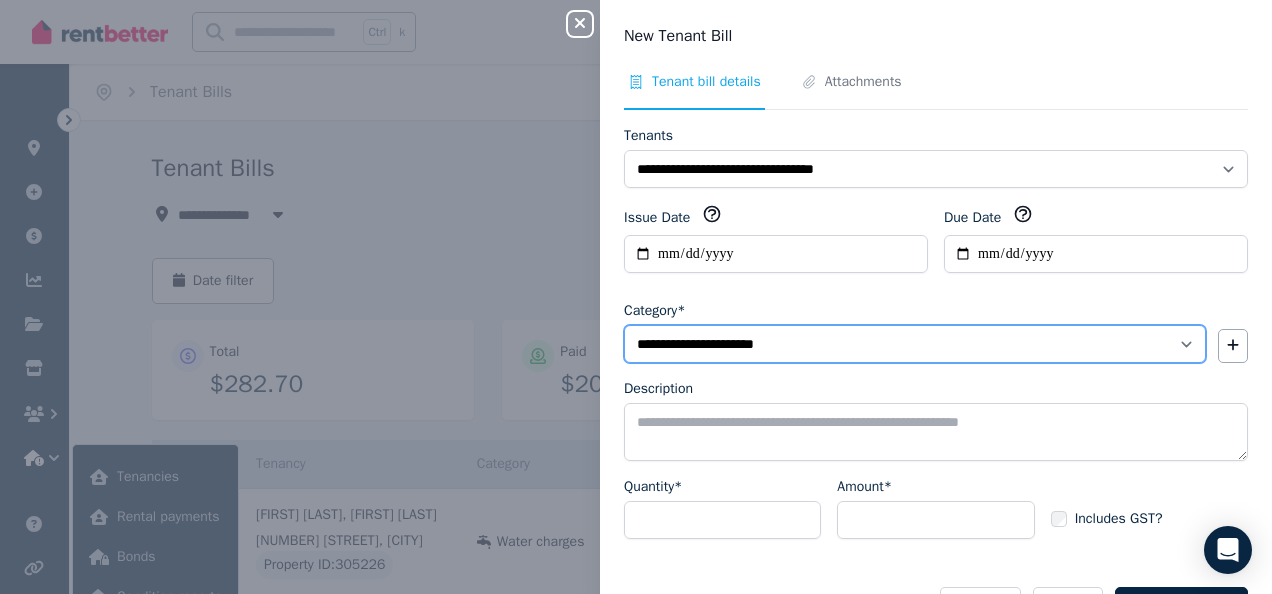 click on "**********" at bounding box center [915, 344] 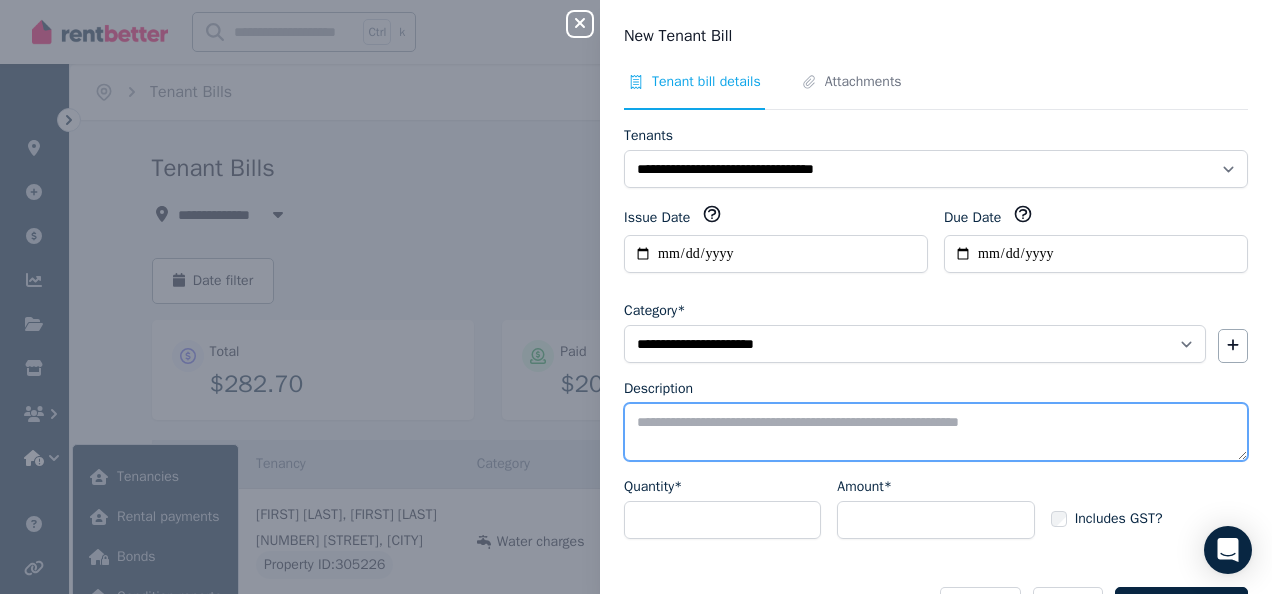 click on "Description" at bounding box center (936, 432) 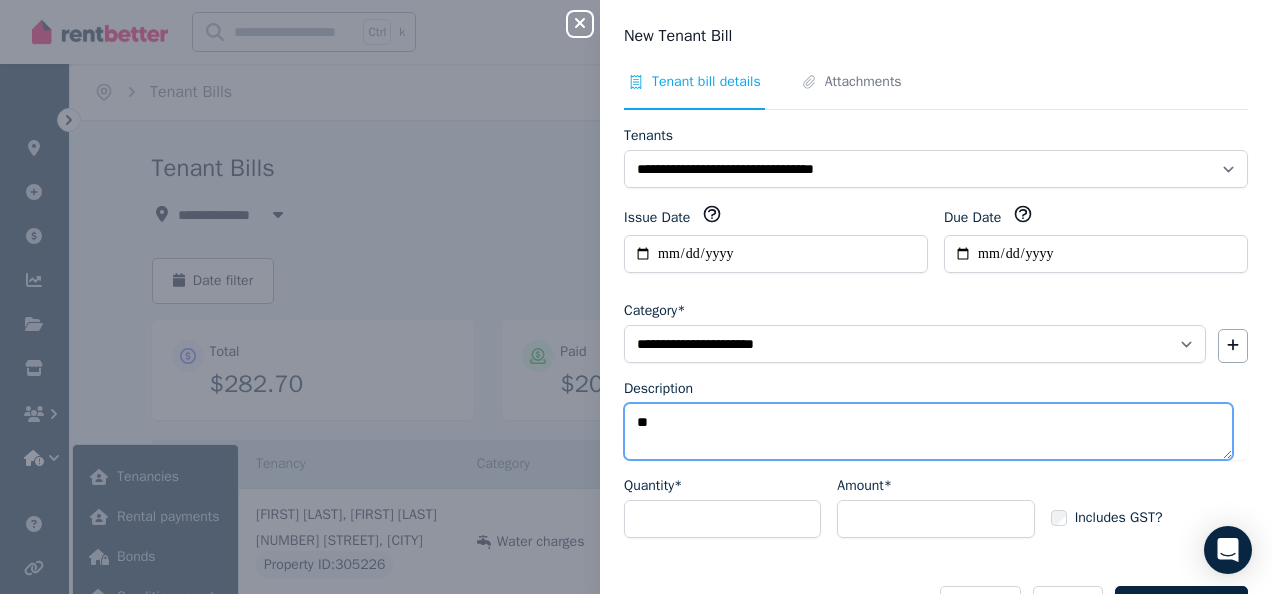 type on "*" 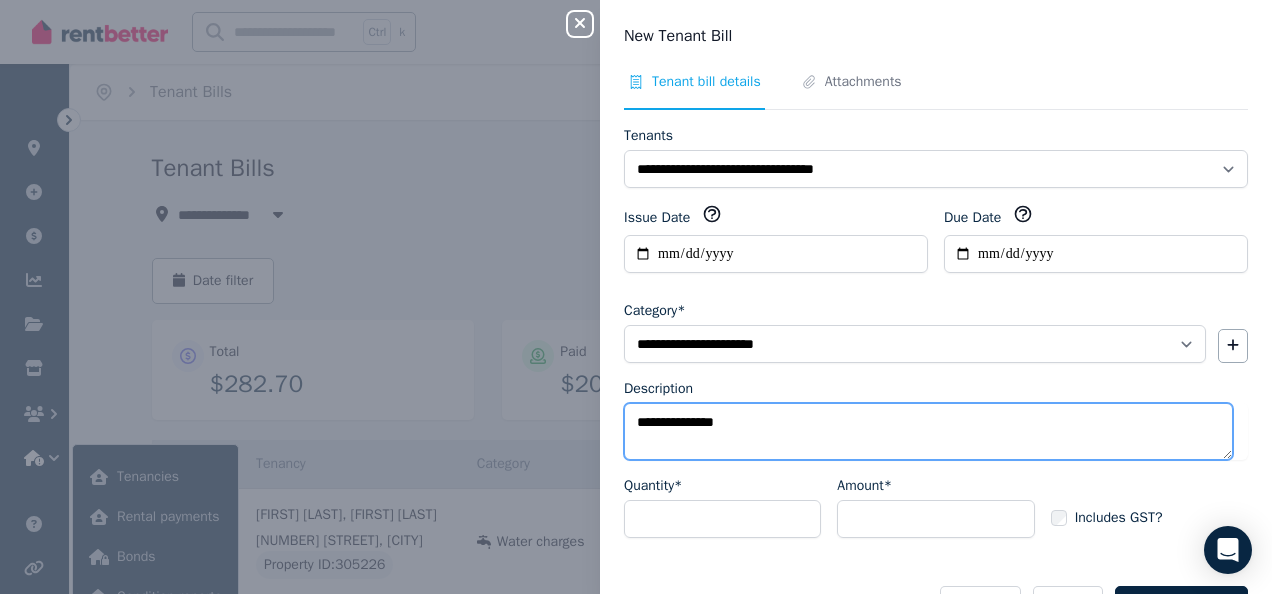 type on "**********" 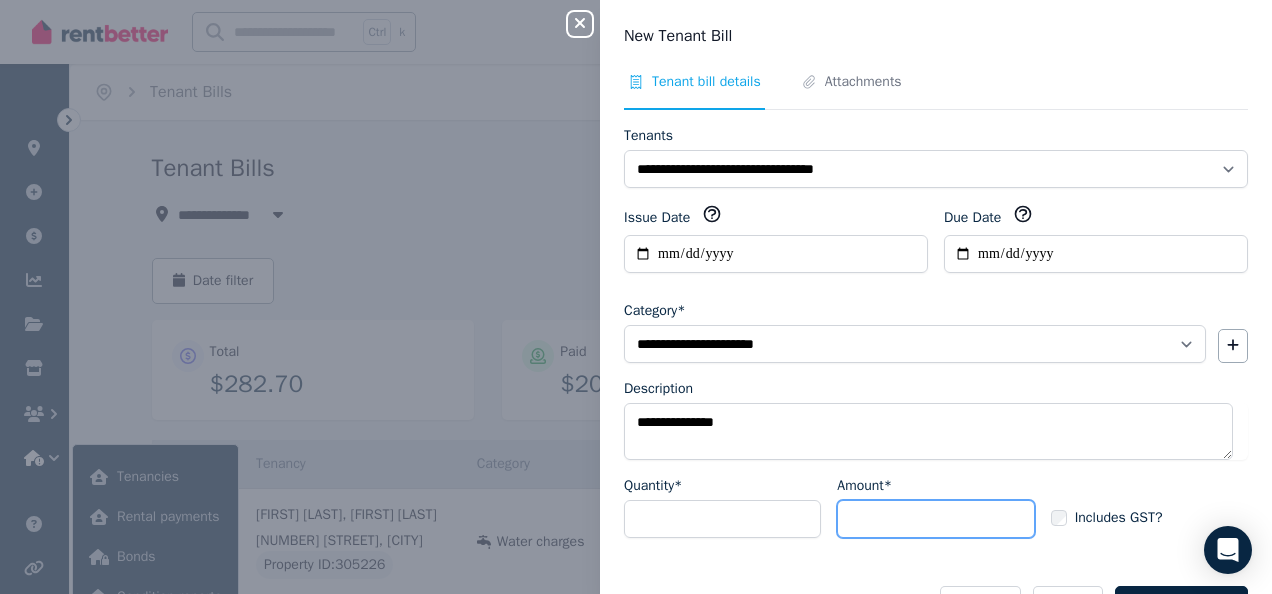click on "Amount*" at bounding box center [935, 519] 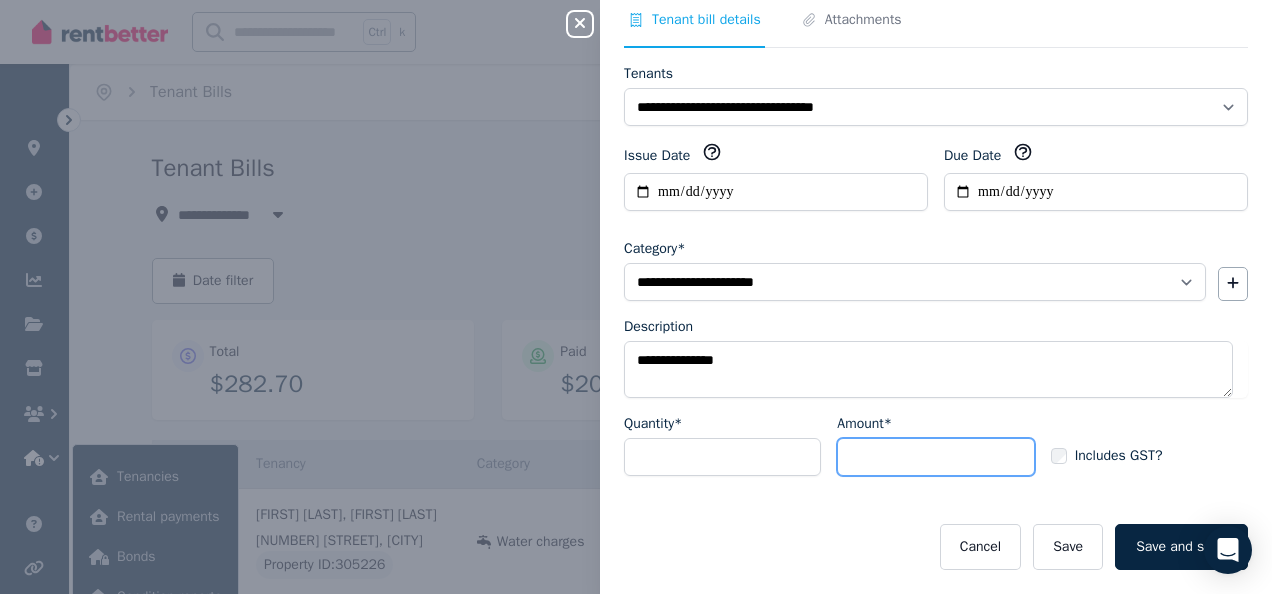 scroll, scrollTop: 89, scrollLeft: 0, axis: vertical 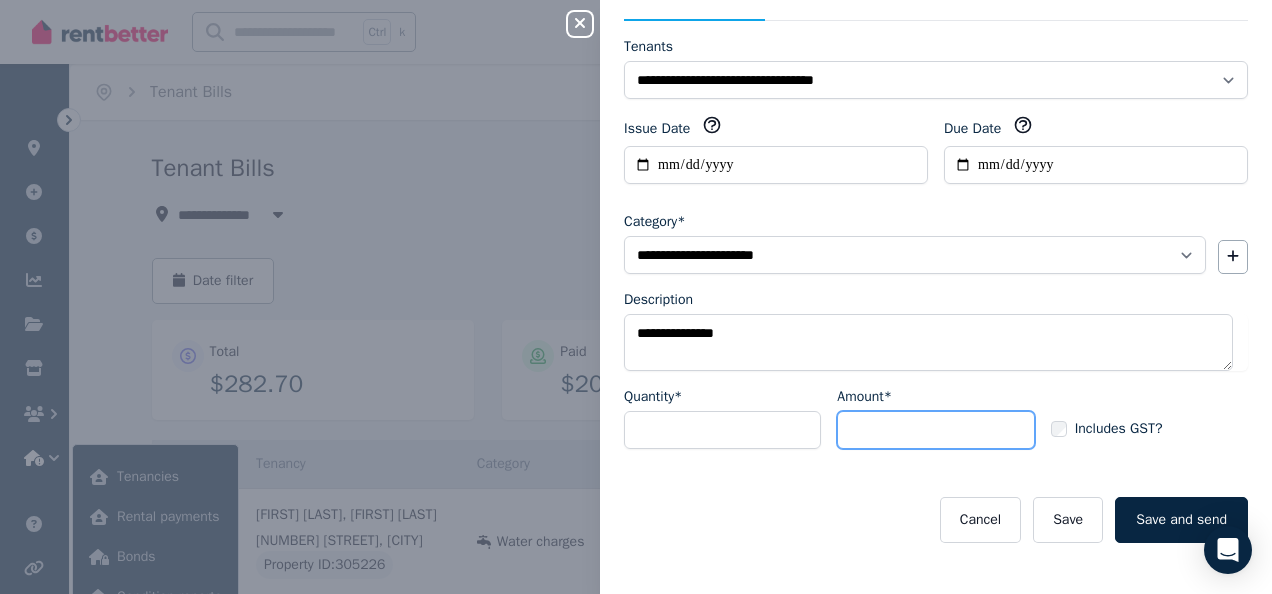 type on "*****" 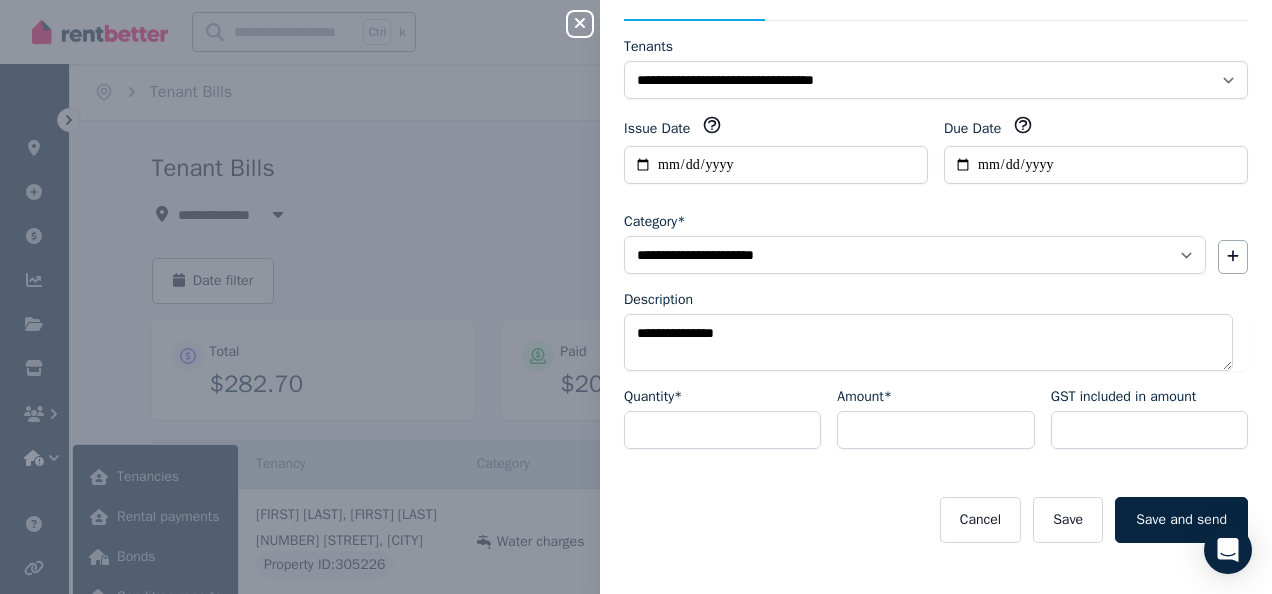scroll, scrollTop: 0, scrollLeft: 0, axis: both 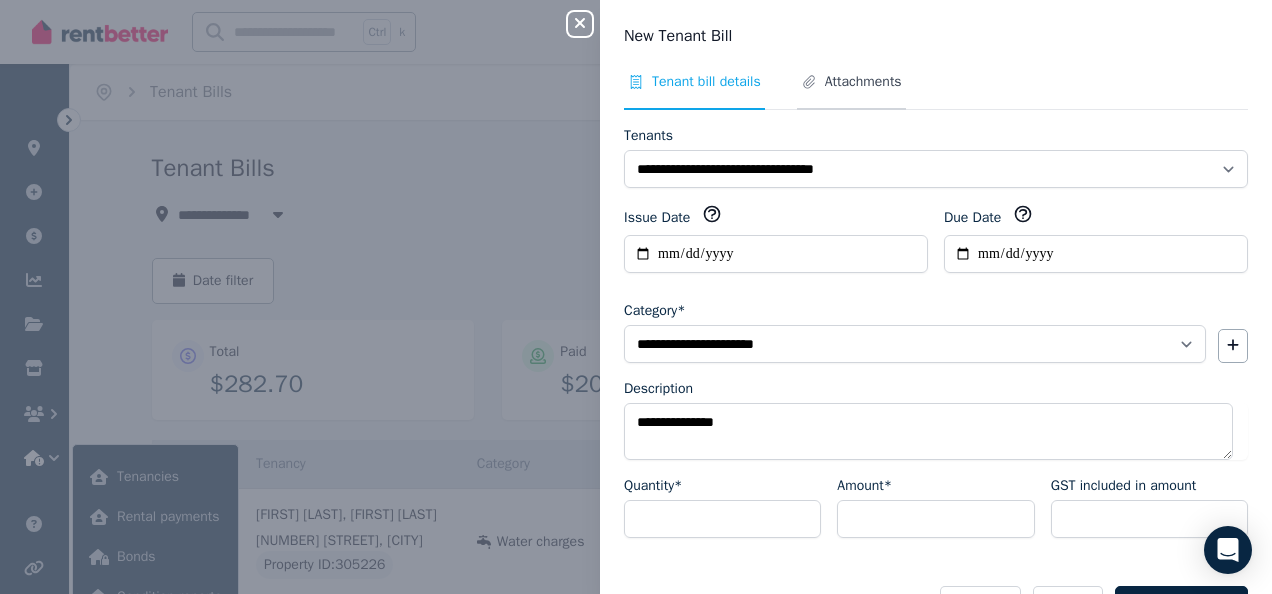 click on "Attachments" at bounding box center [863, 82] 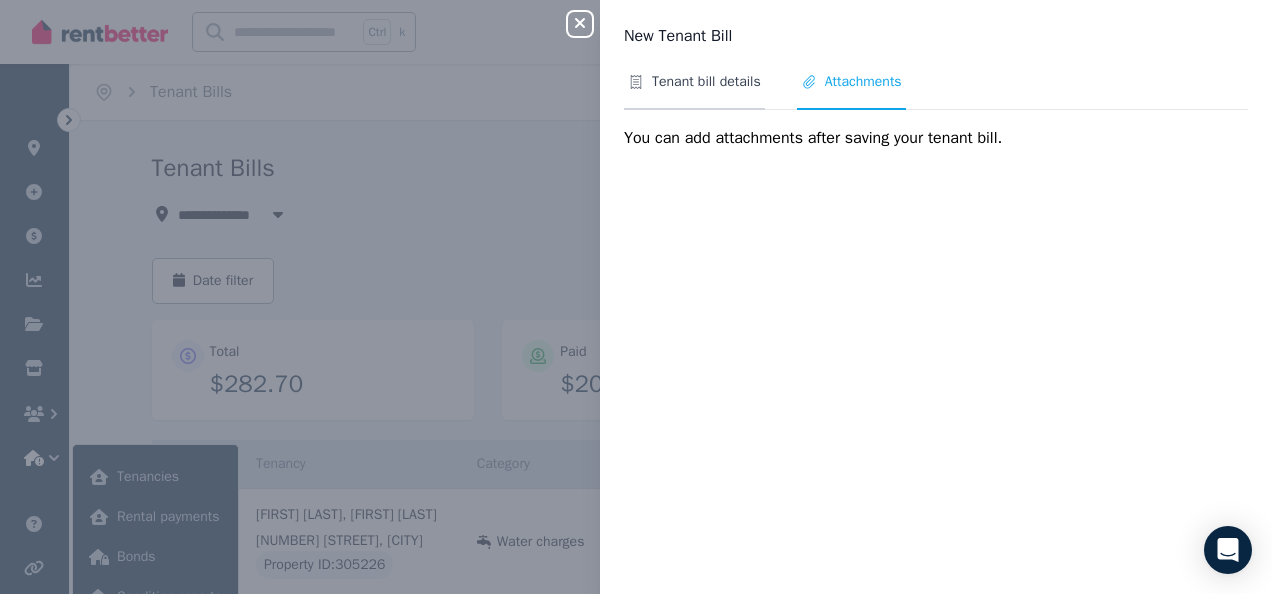 click on "Tenant bill details" at bounding box center (706, 82) 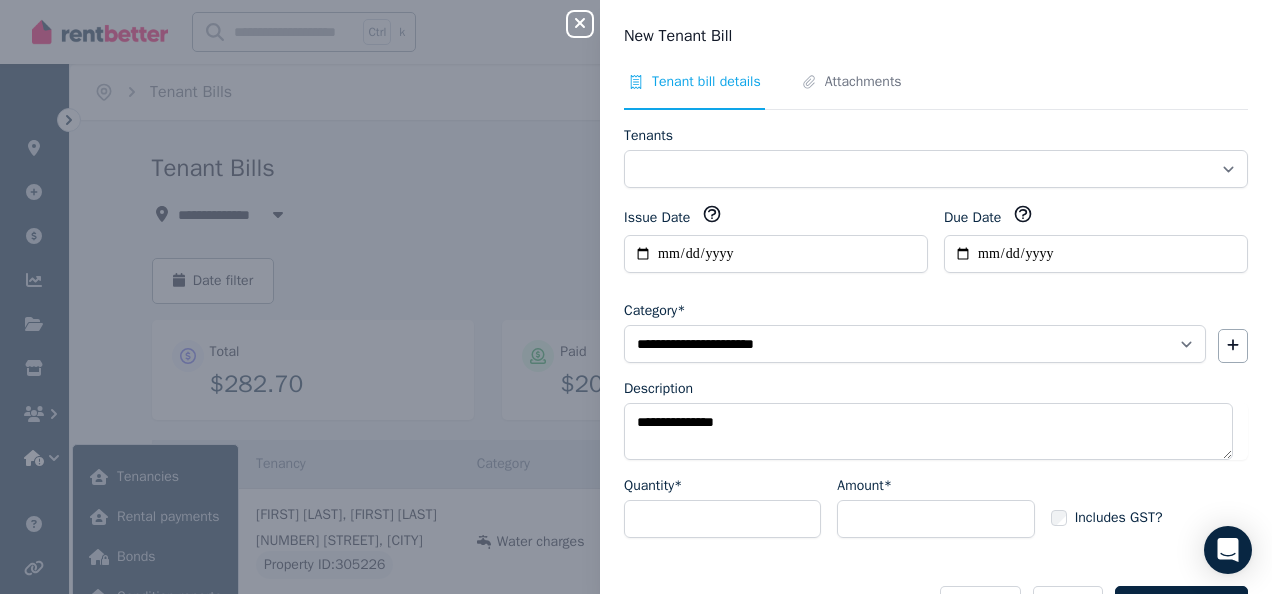 select on "**********" 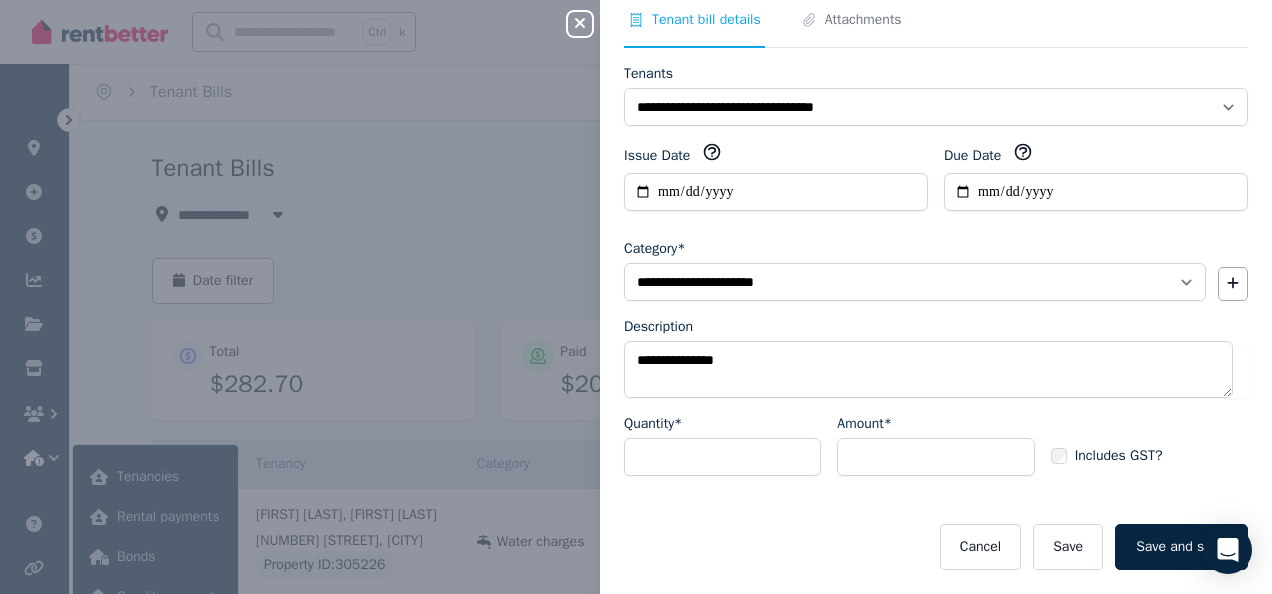scroll, scrollTop: 89, scrollLeft: 0, axis: vertical 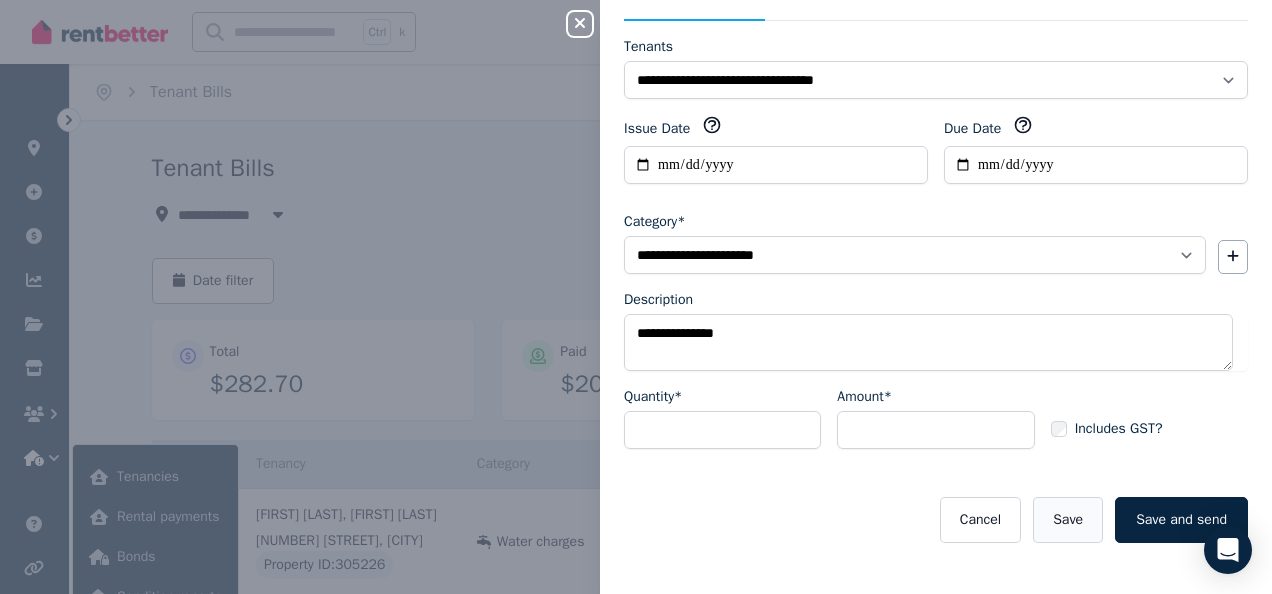click on "Save" at bounding box center [1068, 520] 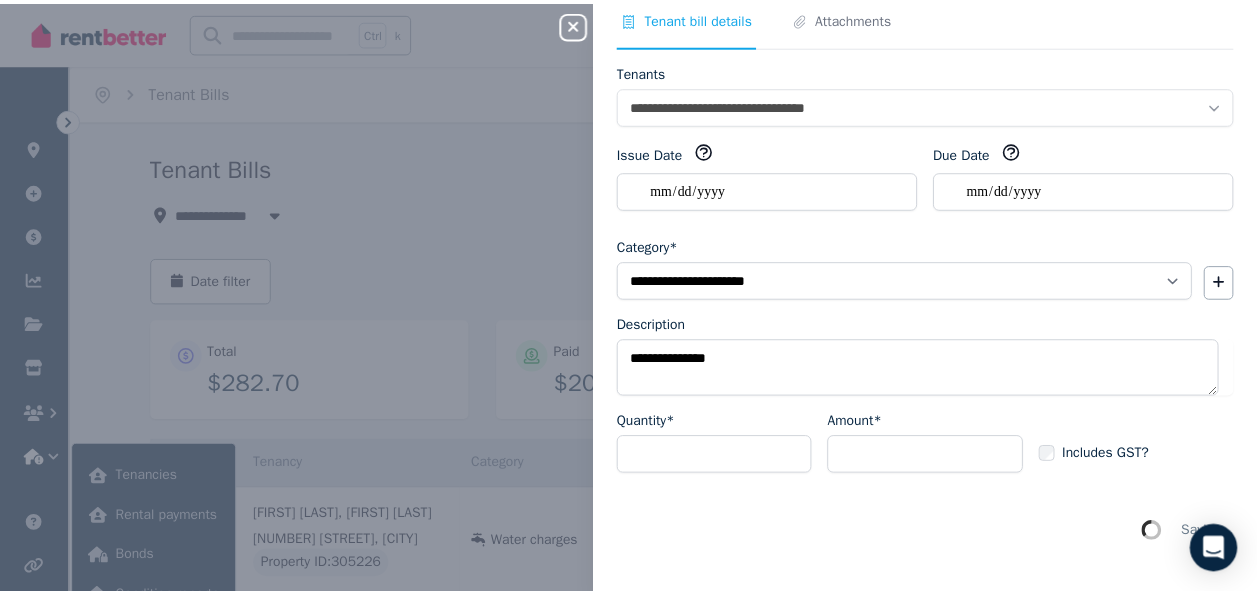 scroll, scrollTop: 0, scrollLeft: 0, axis: both 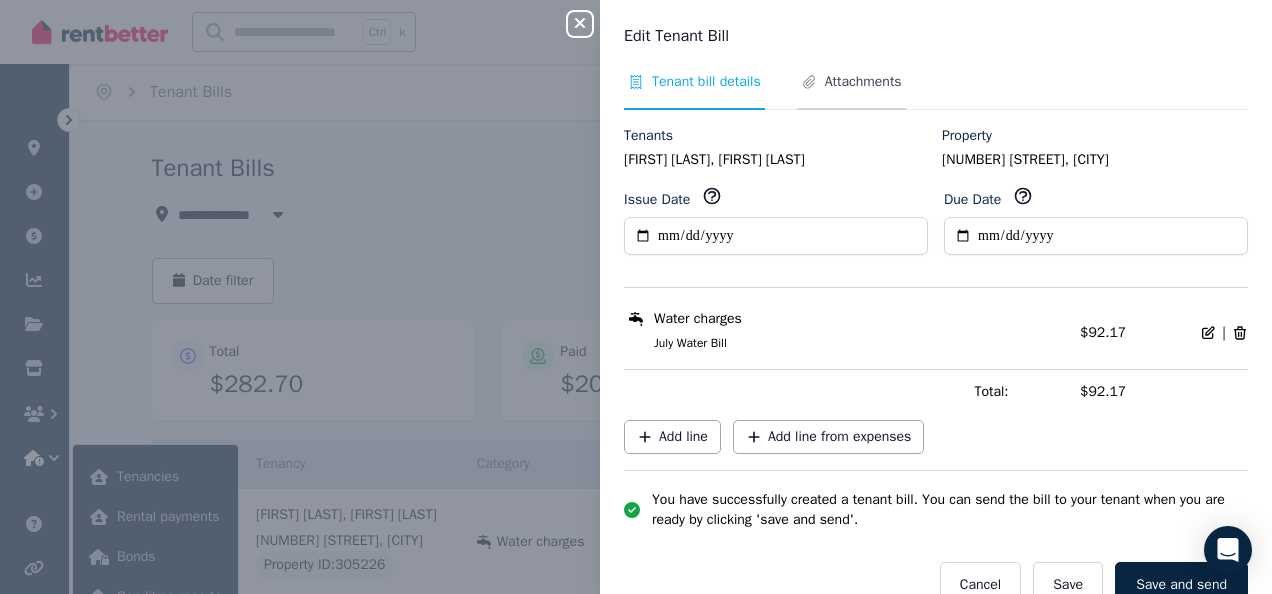 click on "Attachments" at bounding box center [863, 82] 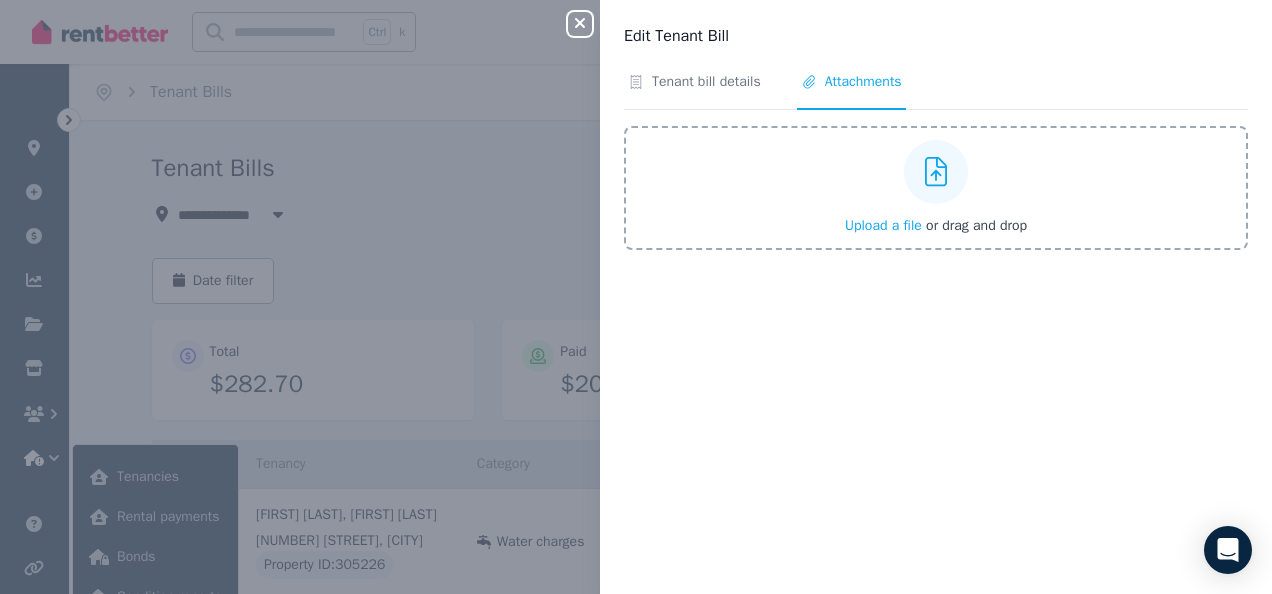 click on "Upload a file" at bounding box center [883, 225] 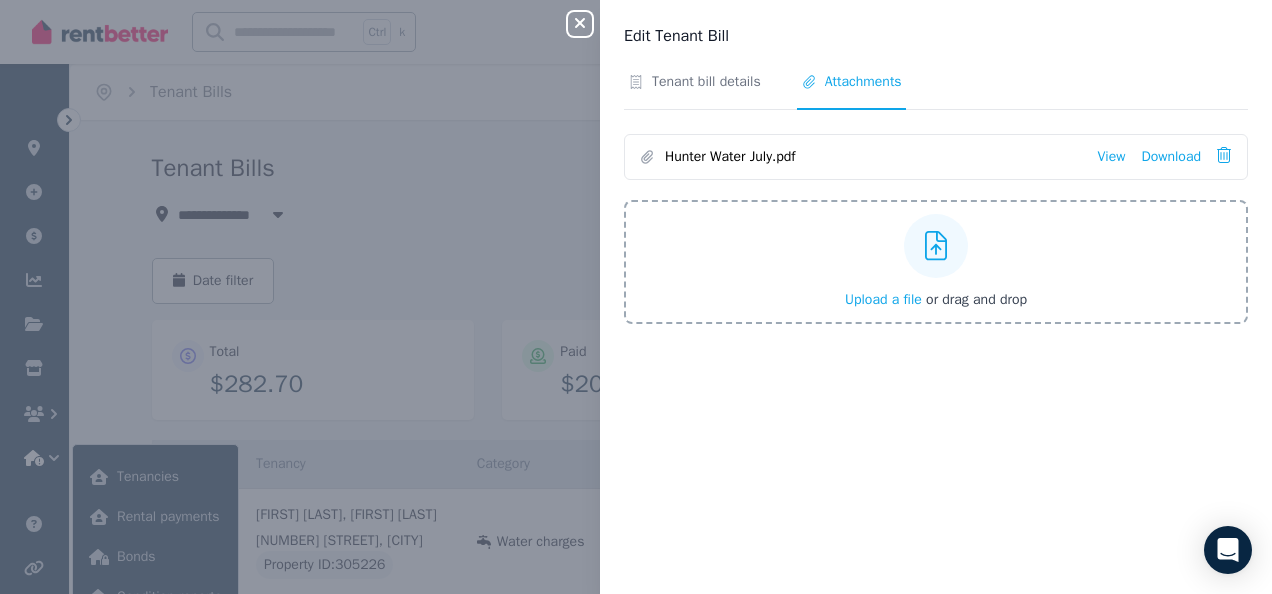 type 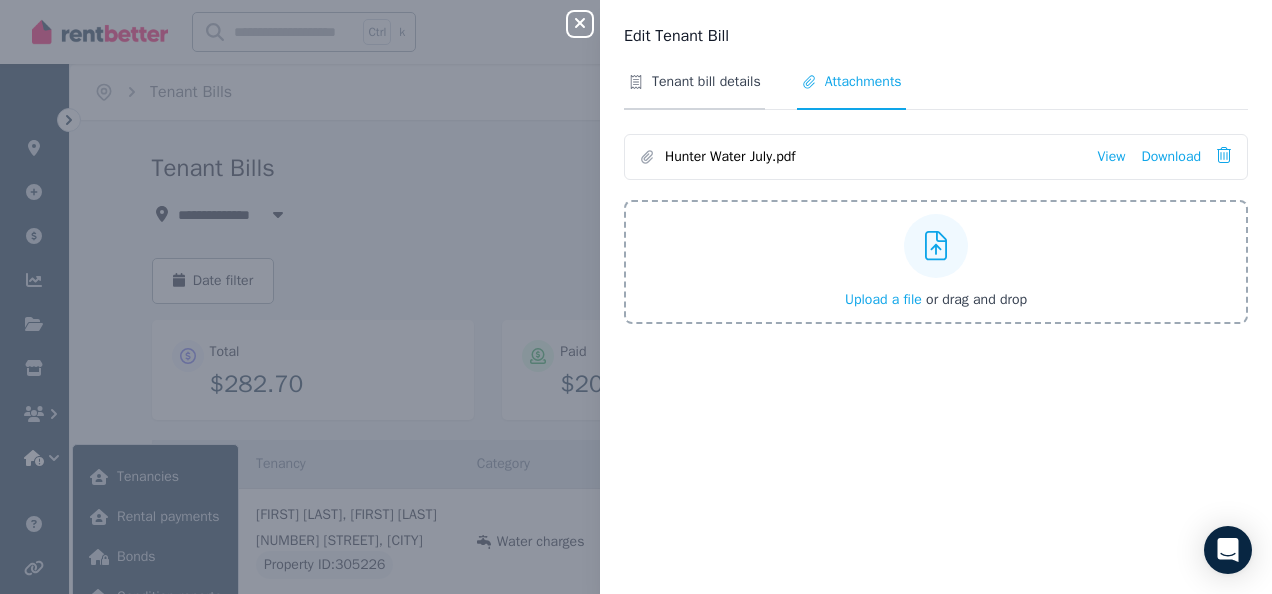 click on "Tenant bill details" at bounding box center [706, 82] 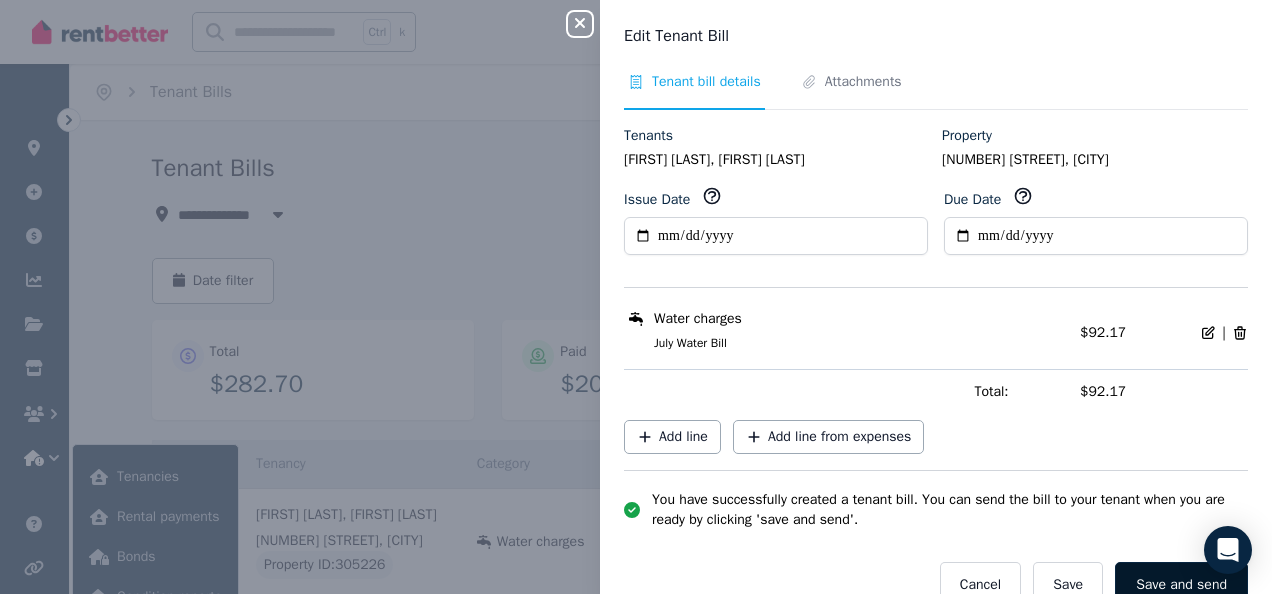 click on "Save and send" at bounding box center [1181, 585] 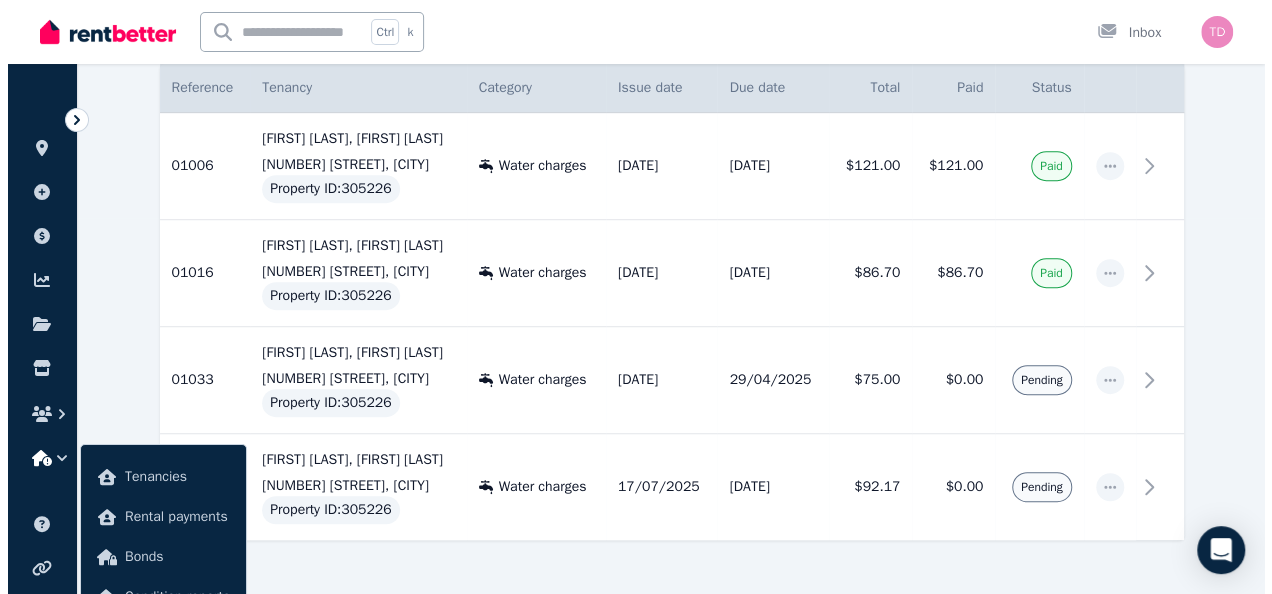 scroll, scrollTop: 378, scrollLeft: 0, axis: vertical 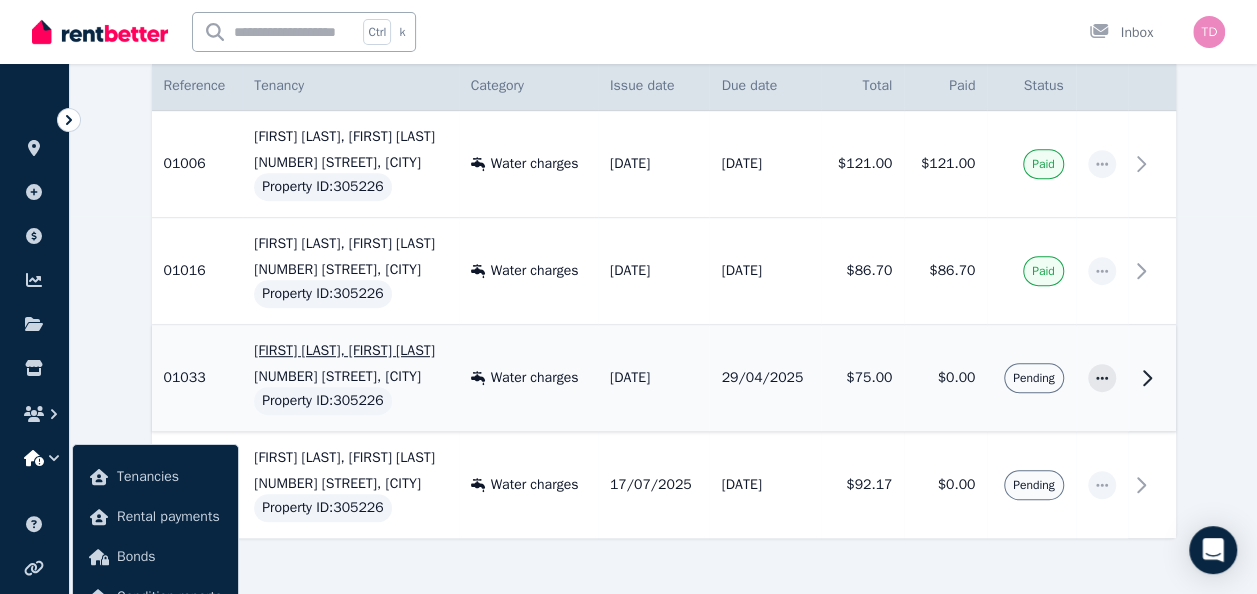 click 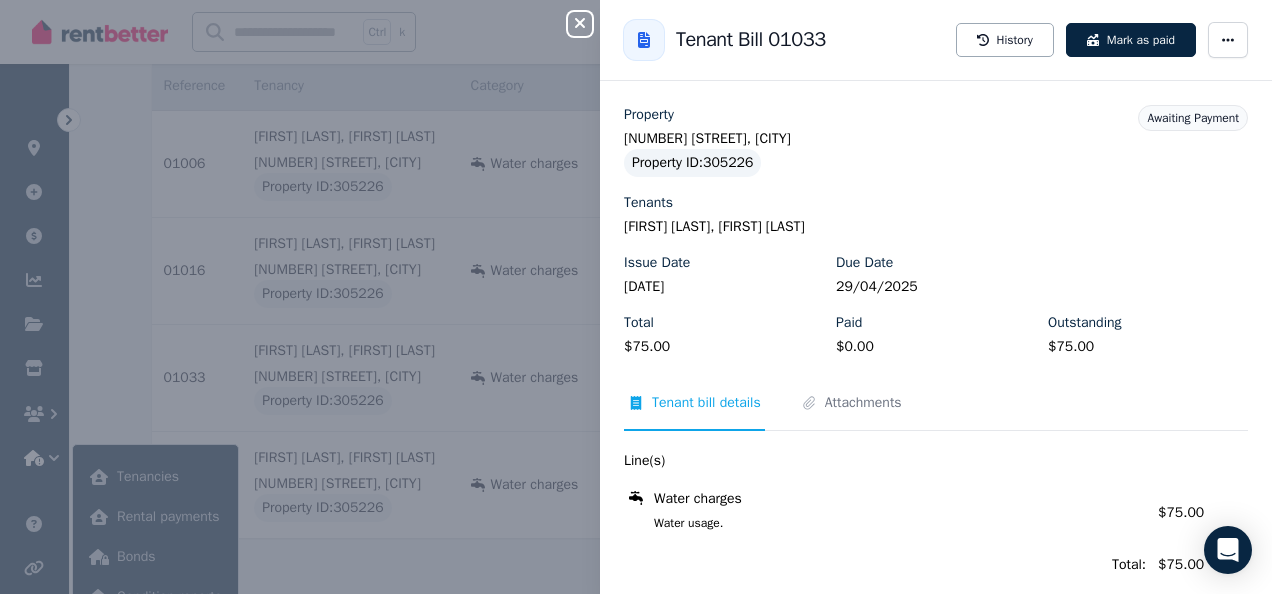 click 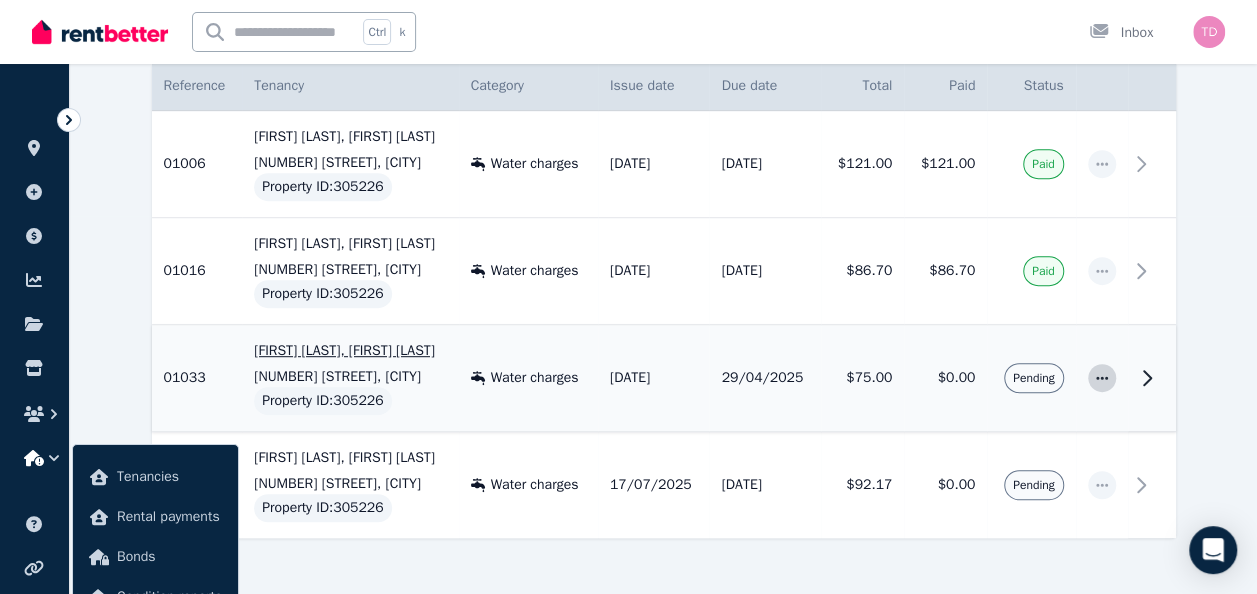 click 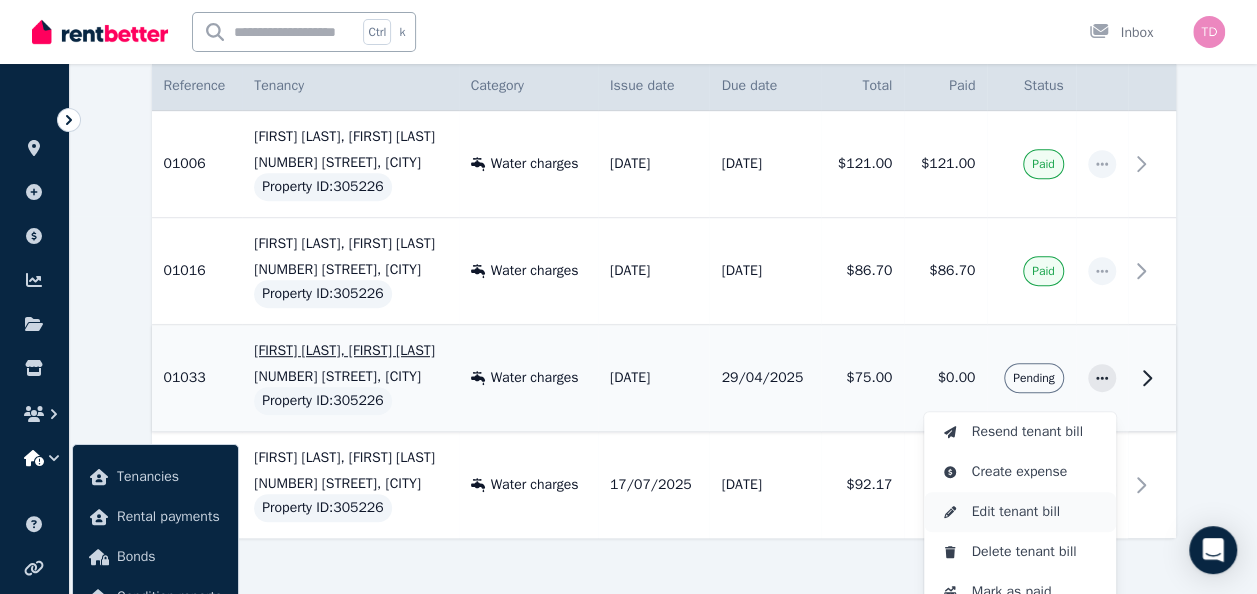 click on "Edit tenant bill" at bounding box center [1036, 512] 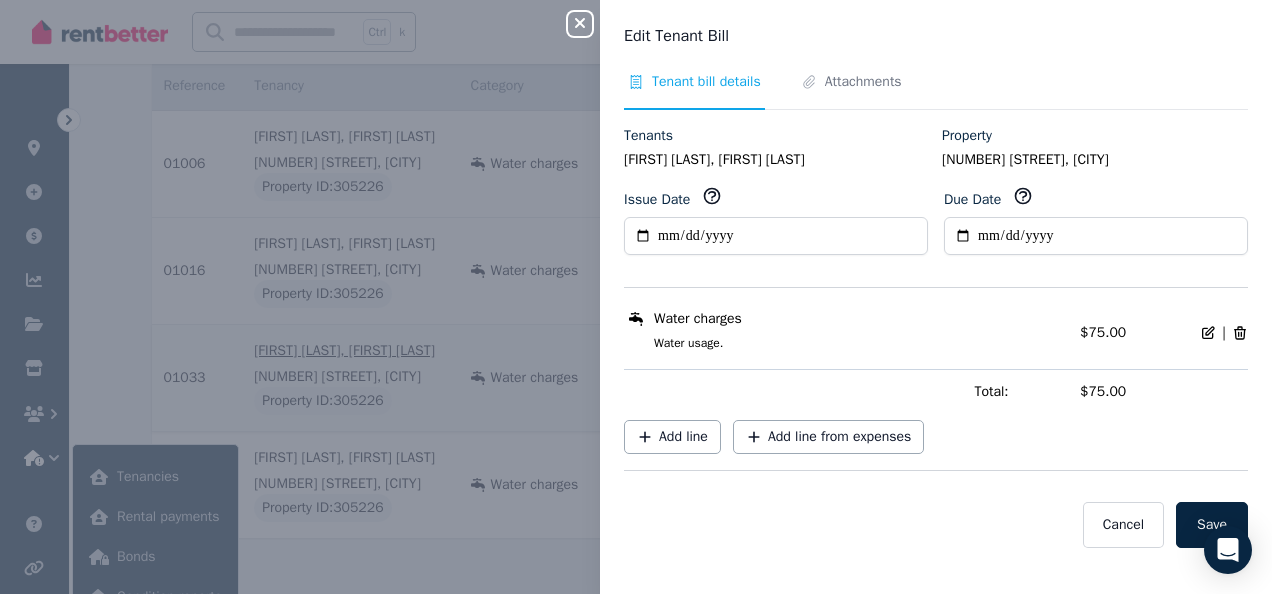 click 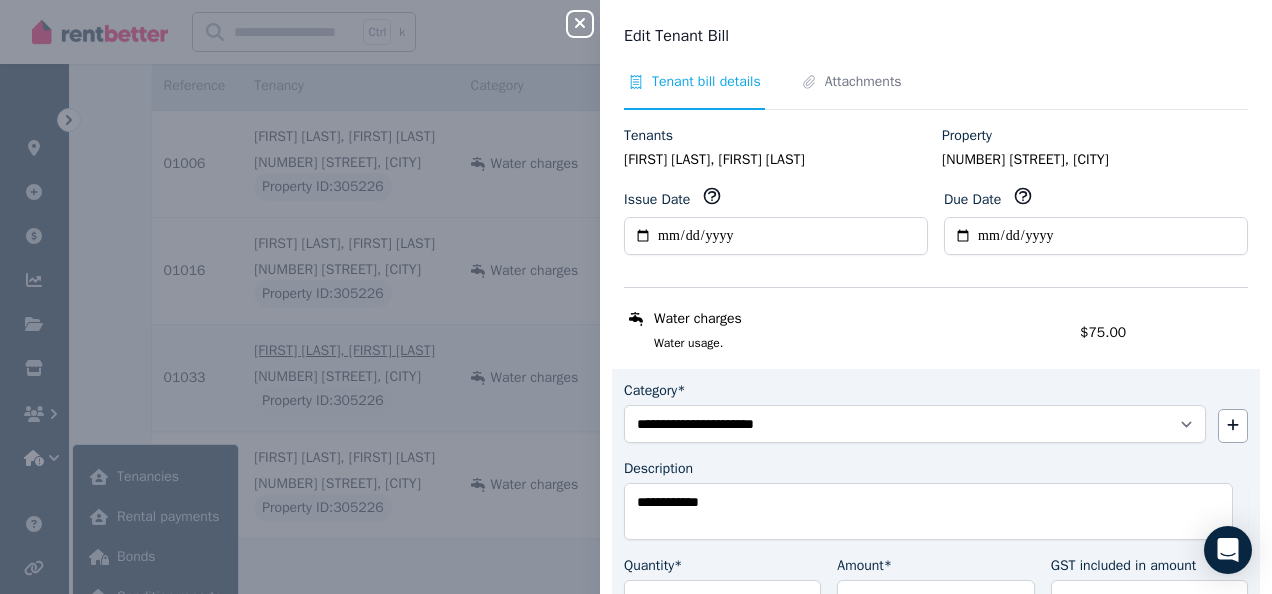 click on "$75.00" at bounding box center (1103, 332) 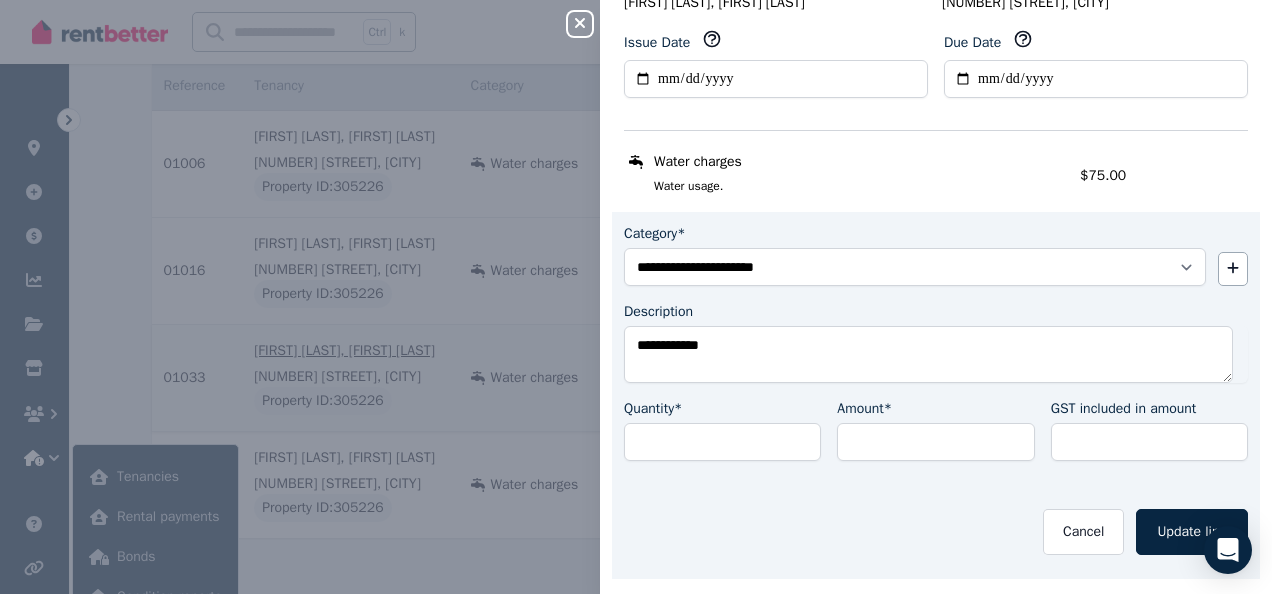 scroll, scrollTop: 204, scrollLeft: 0, axis: vertical 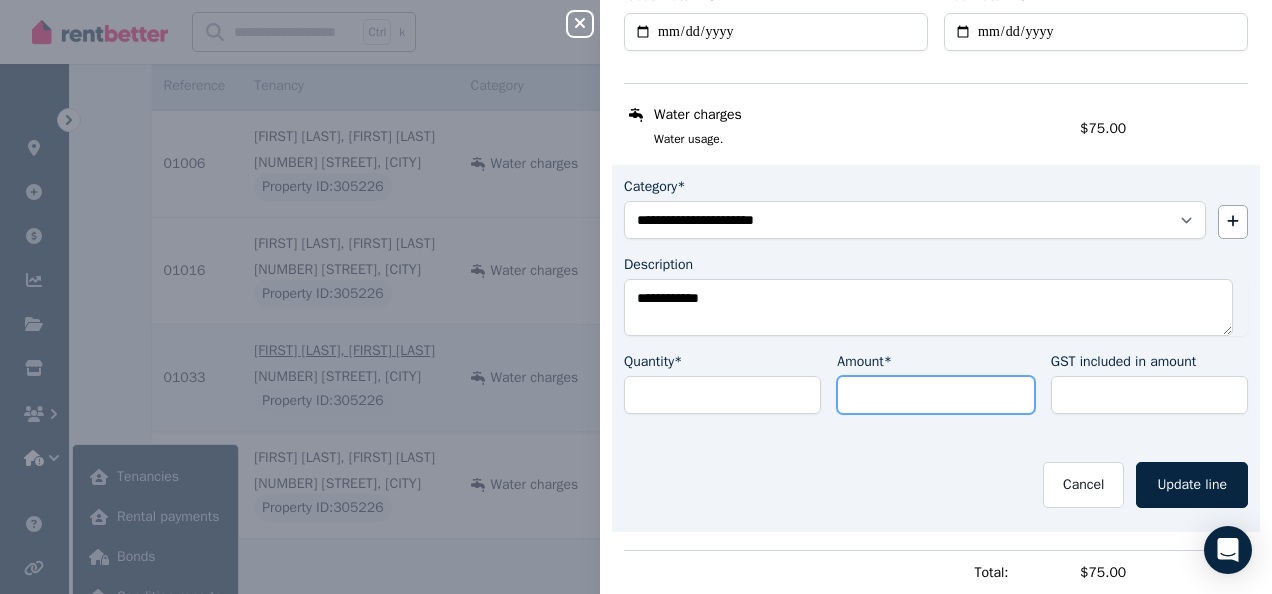 click on "*****" at bounding box center (935, 395) 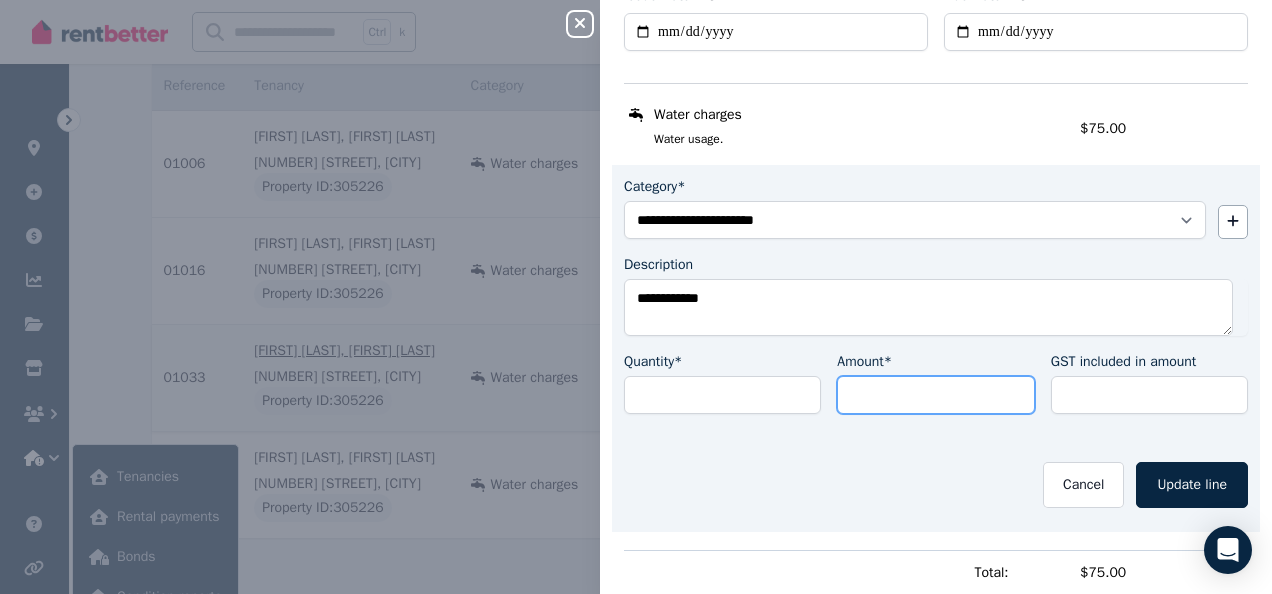 type on "*" 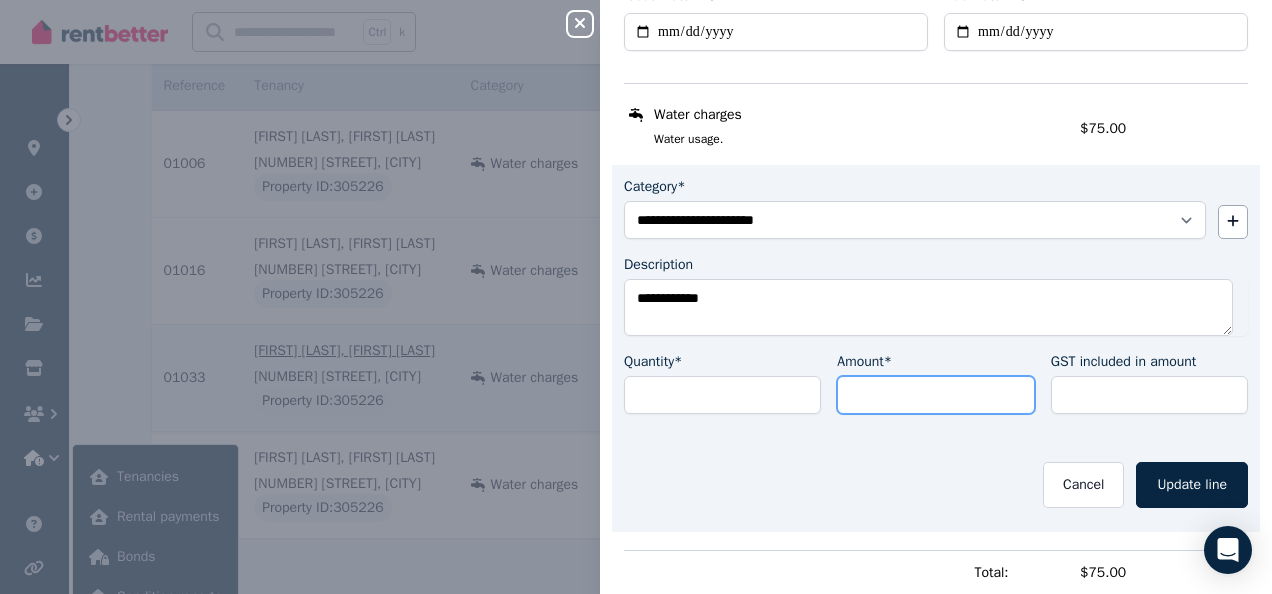 type on "****" 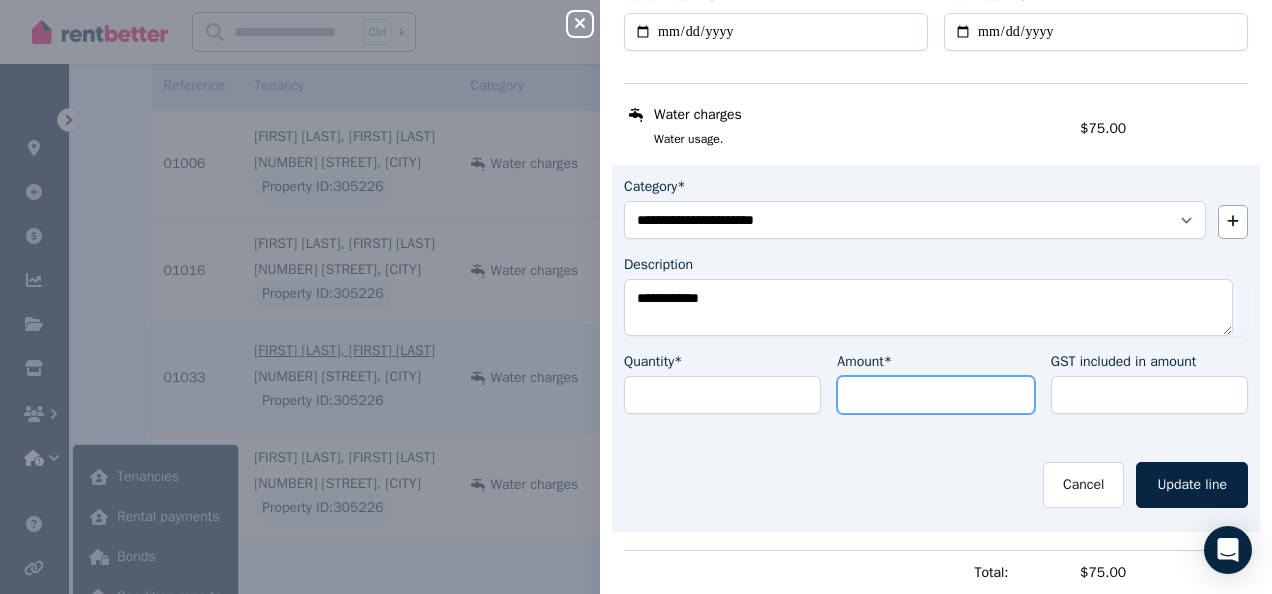 type on "**" 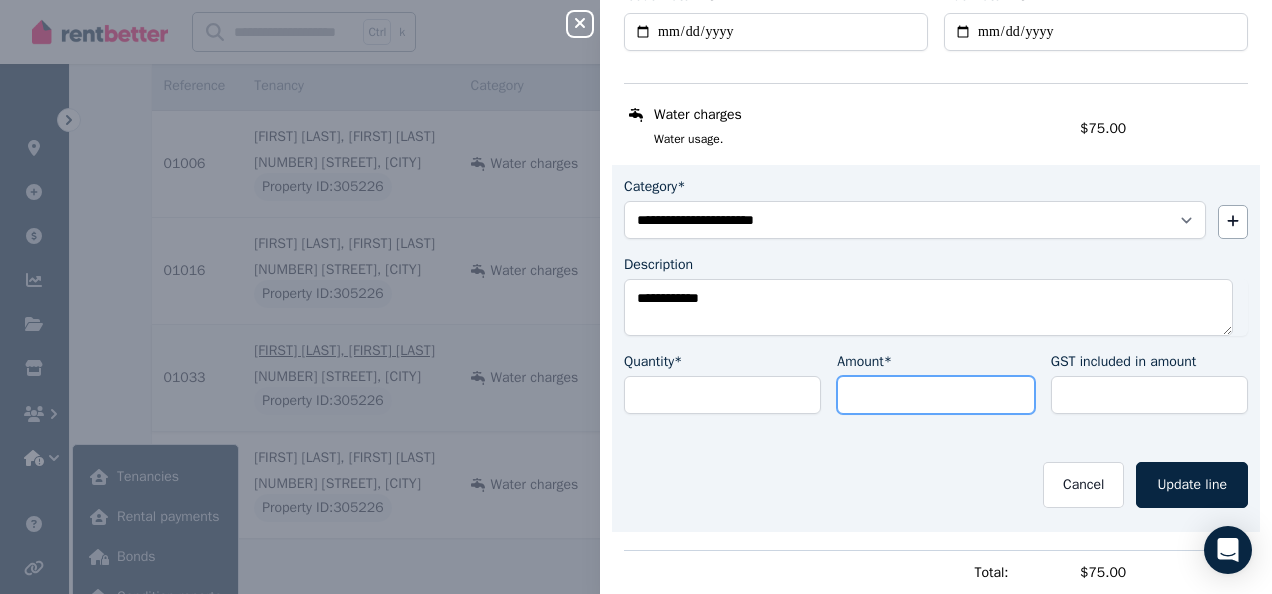 type on "****" 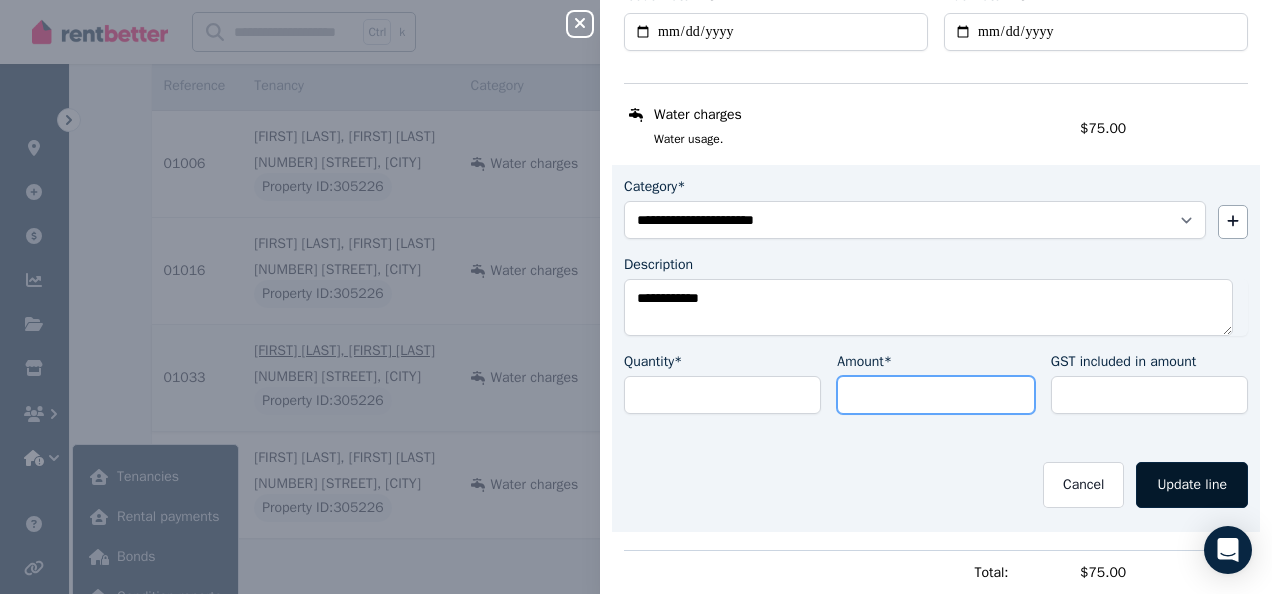 type on "*****" 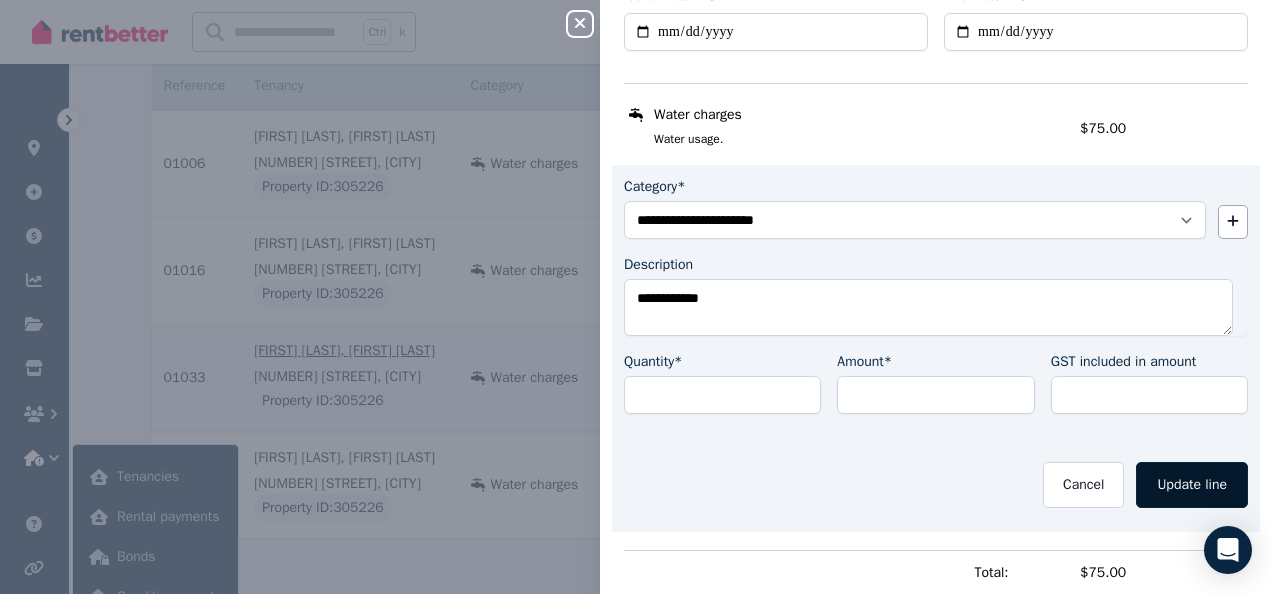 click on "Update line" at bounding box center [1192, 485] 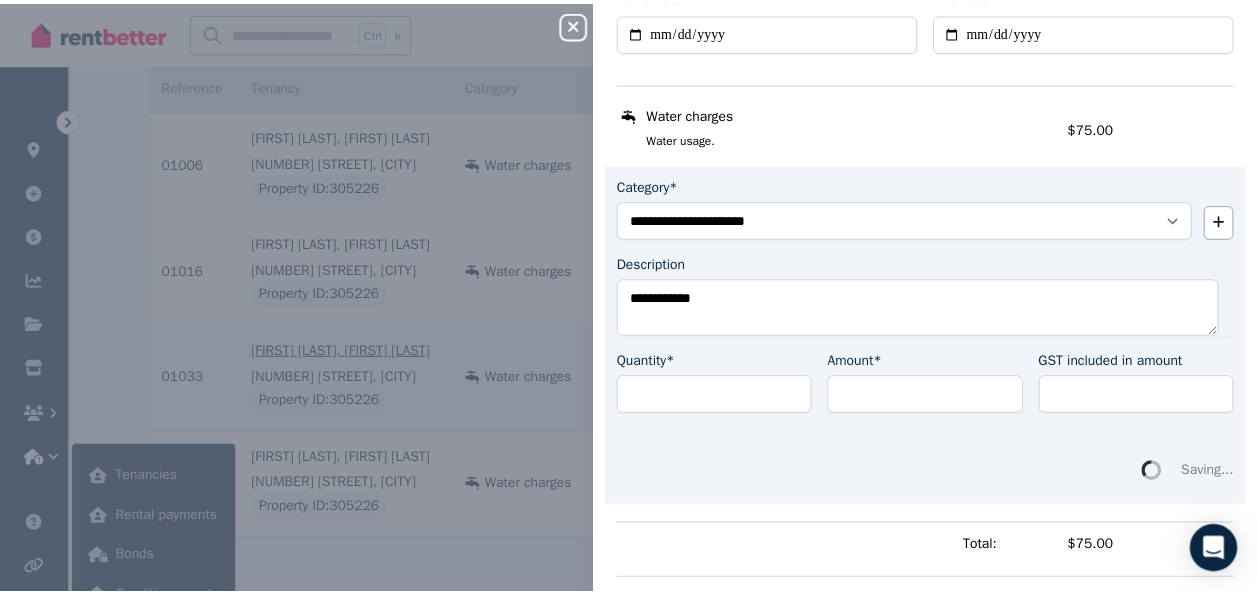 scroll, scrollTop: 0, scrollLeft: 0, axis: both 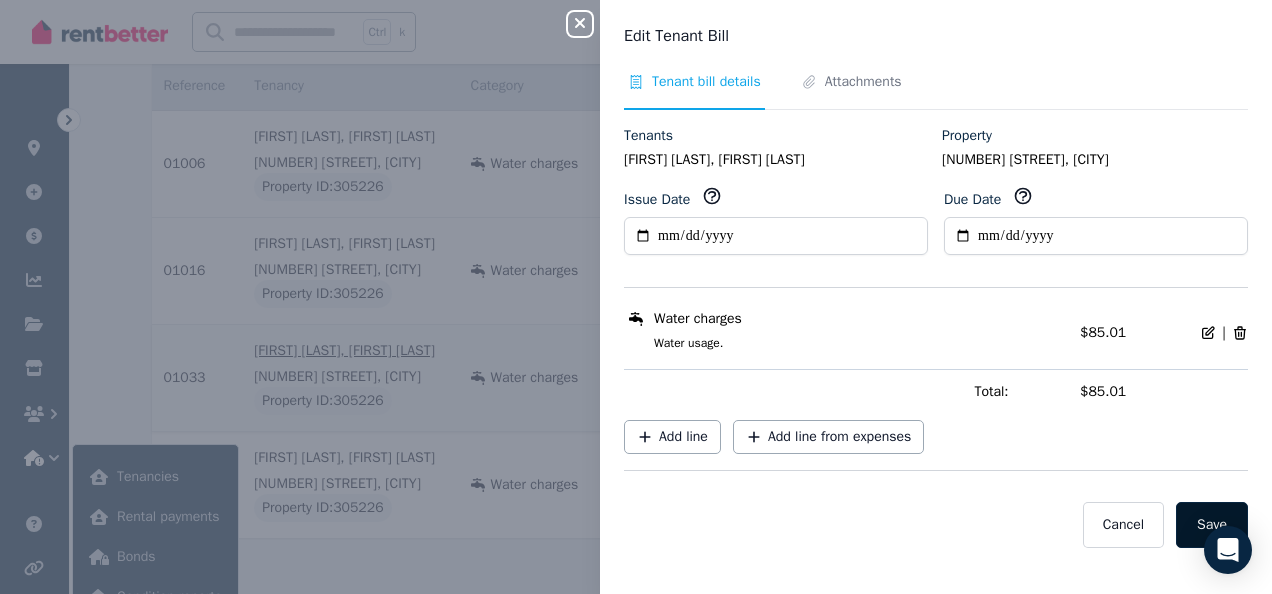 click on "Save" at bounding box center [1212, 525] 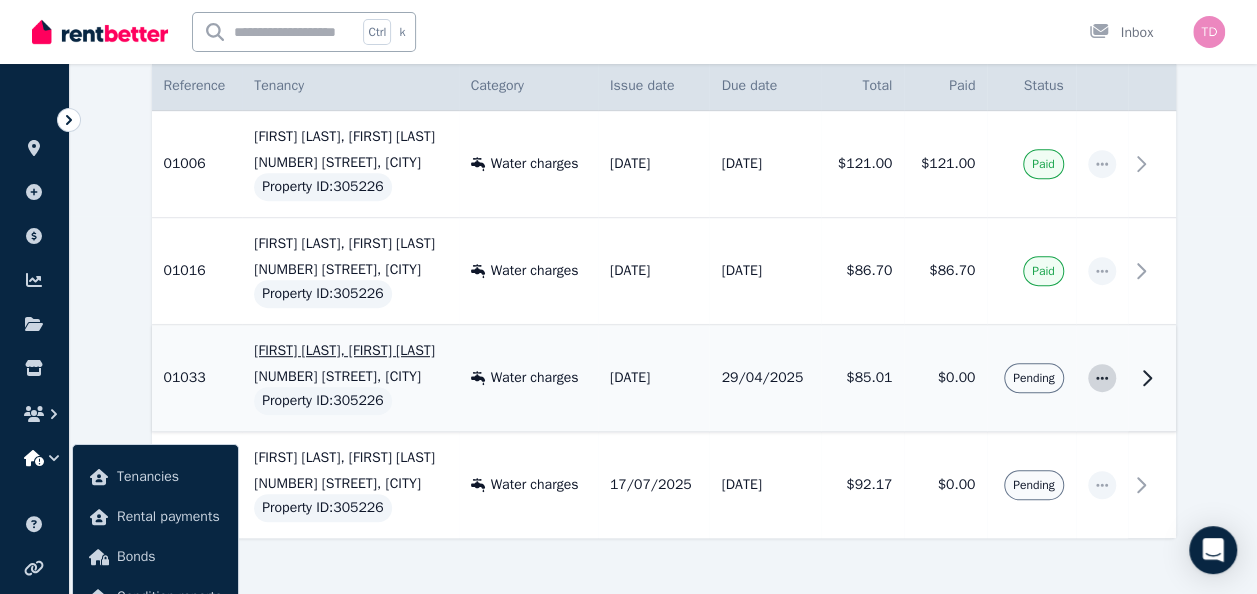 click 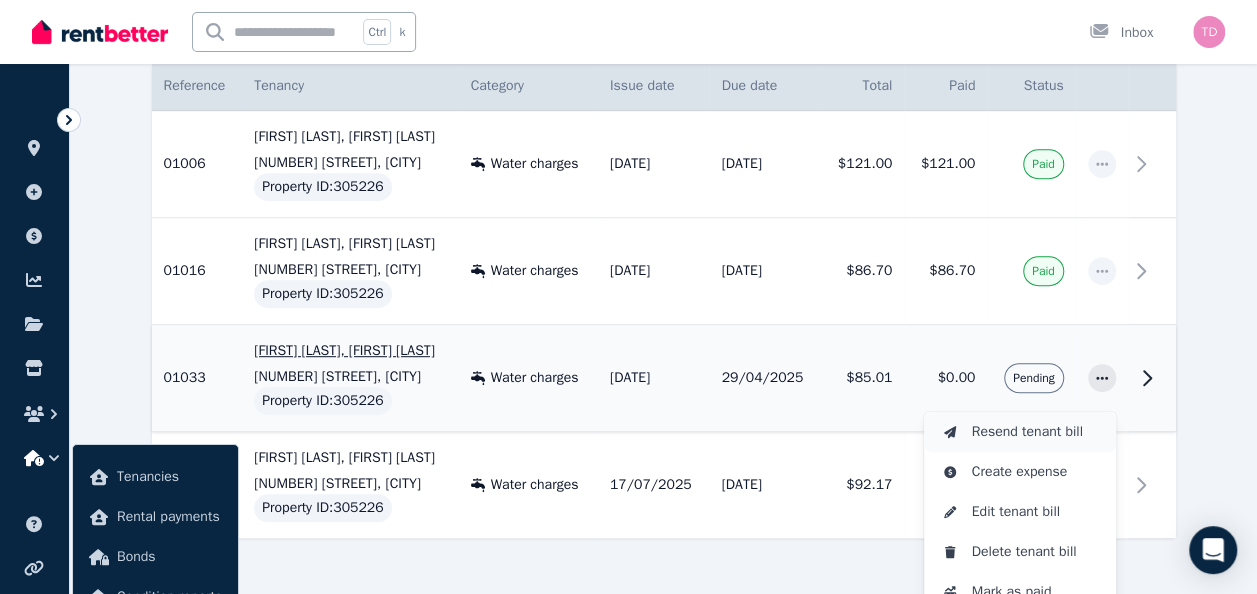 click on "Resend tenant bill" at bounding box center [1036, 432] 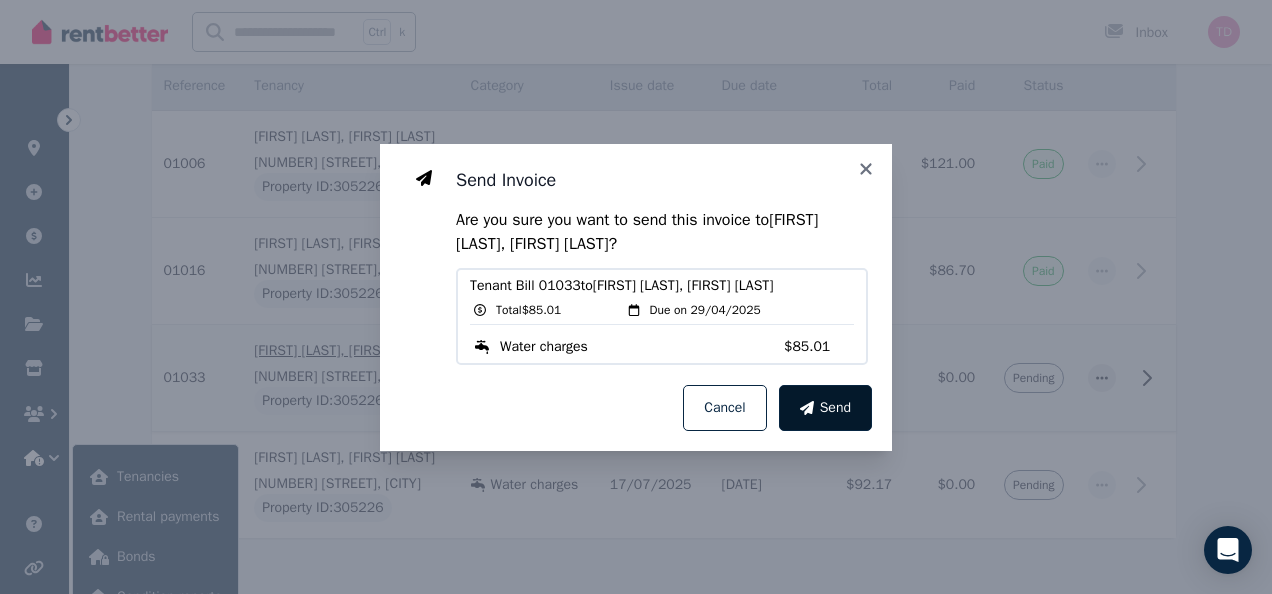 click on "Send" at bounding box center (825, 408) 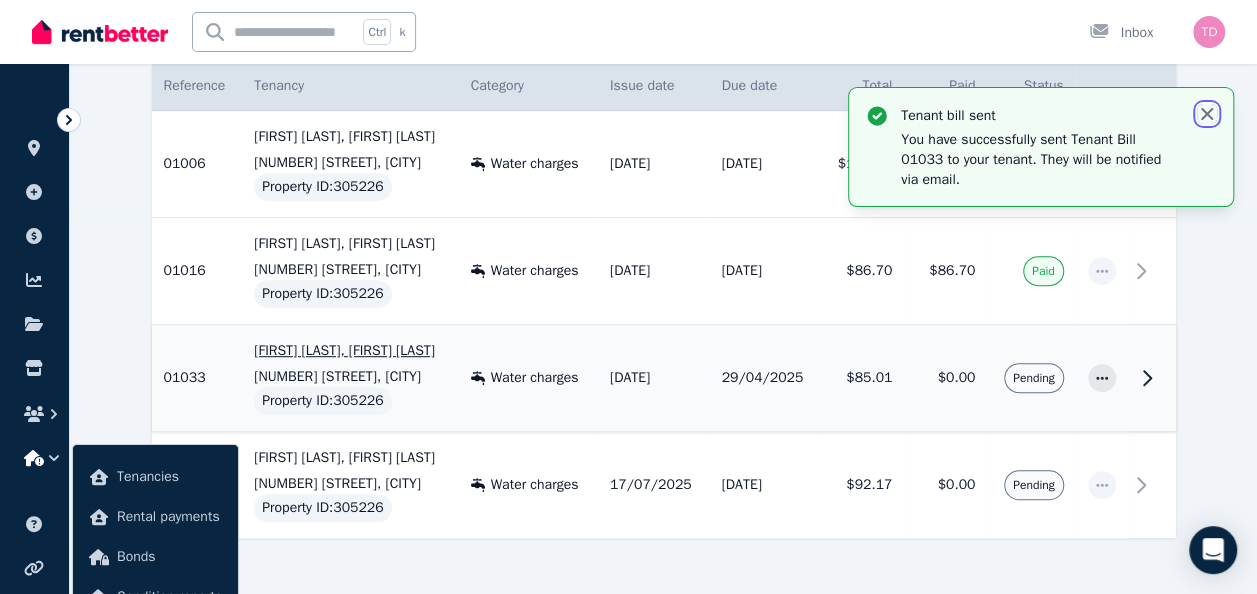 click 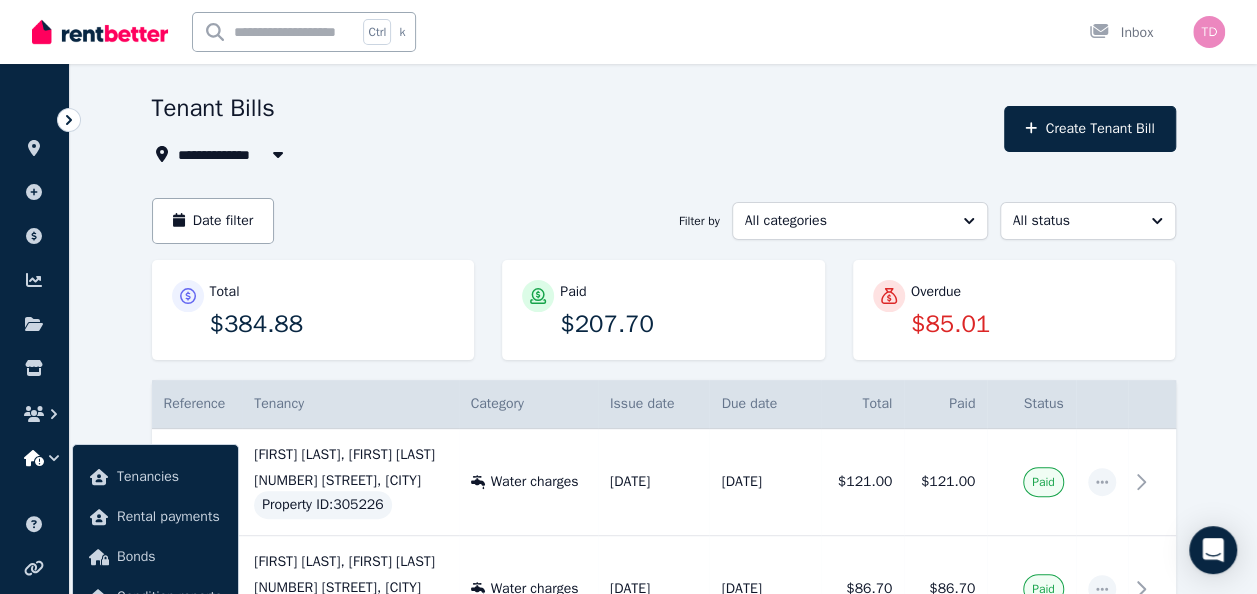 scroll, scrollTop: 56, scrollLeft: 0, axis: vertical 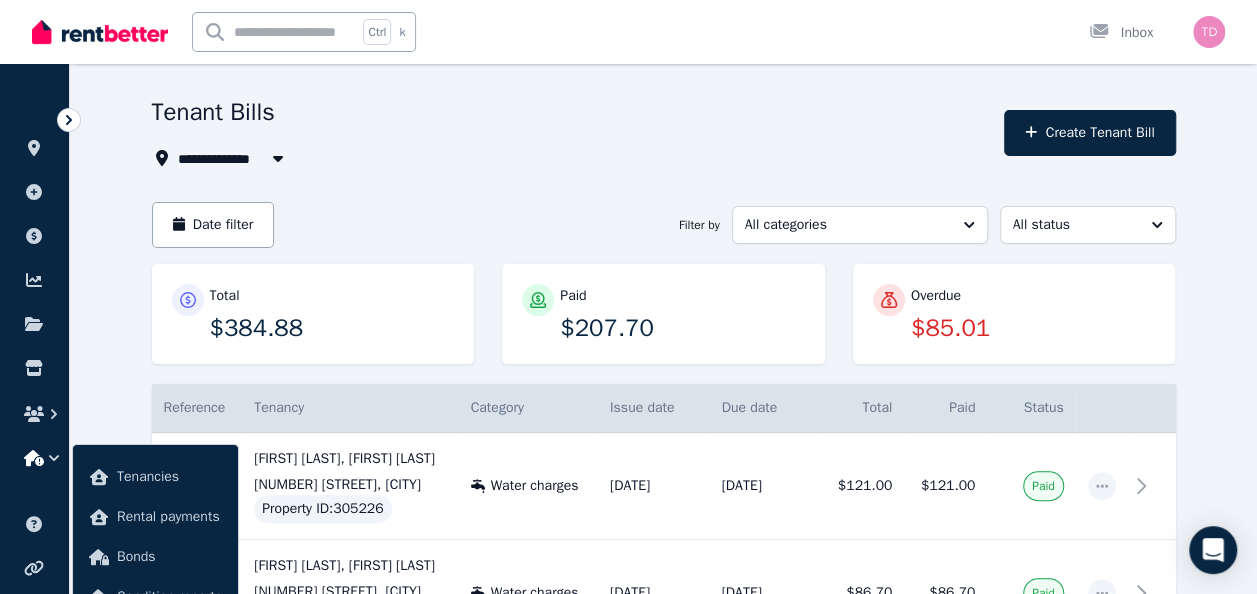 click at bounding box center (100, 32) 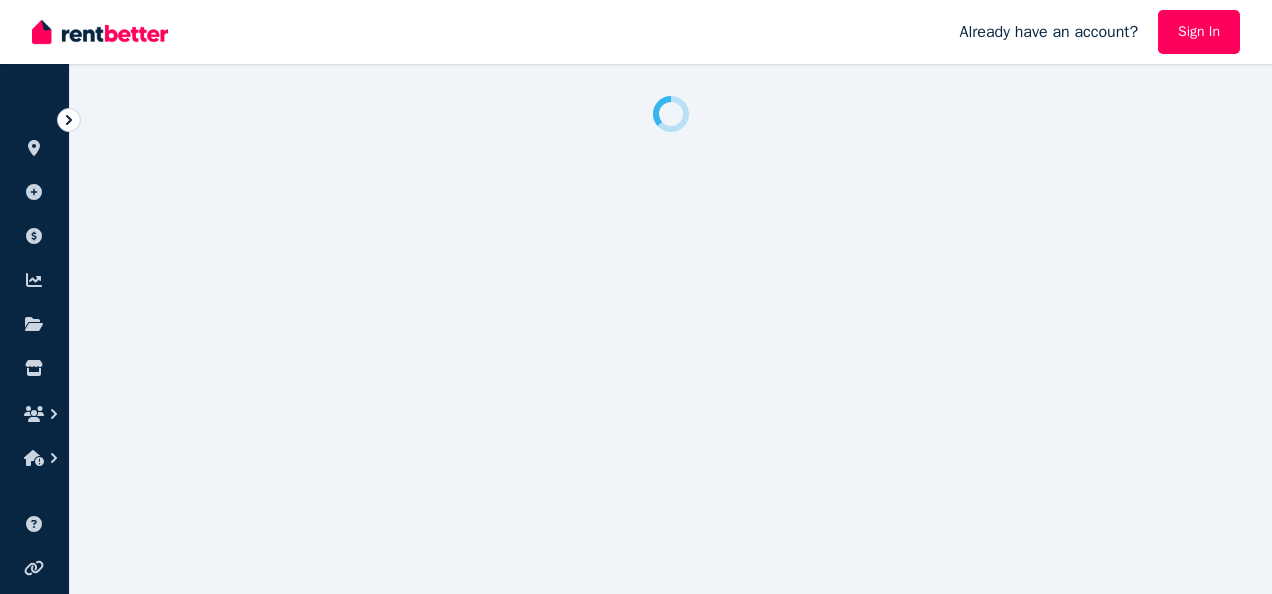 scroll, scrollTop: 0, scrollLeft: 0, axis: both 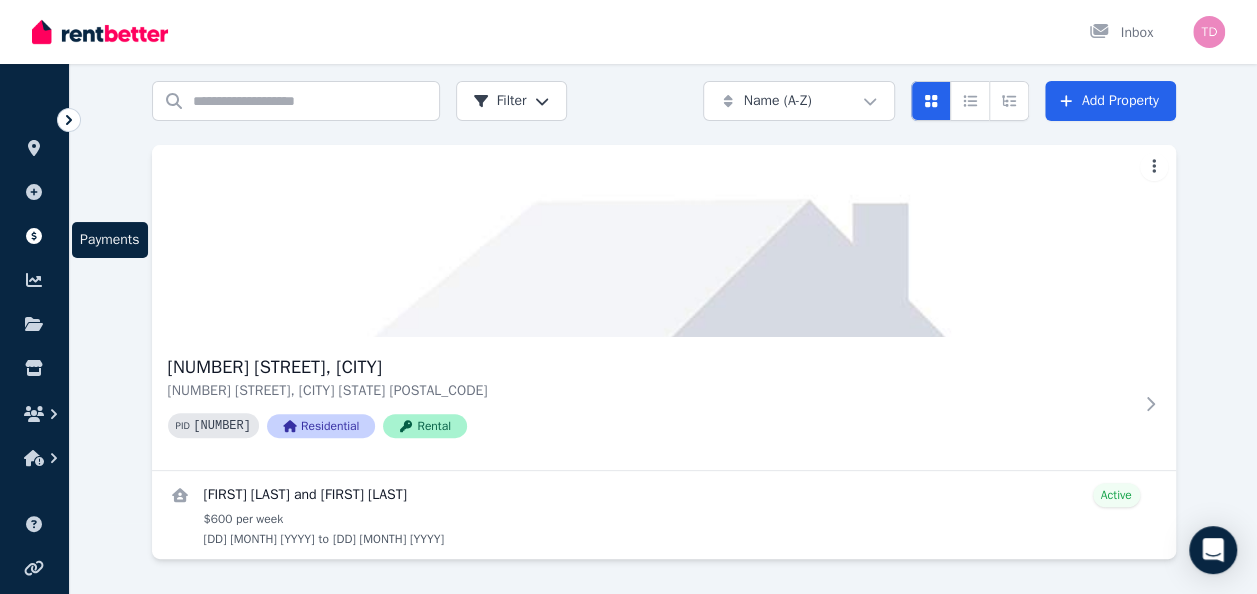click 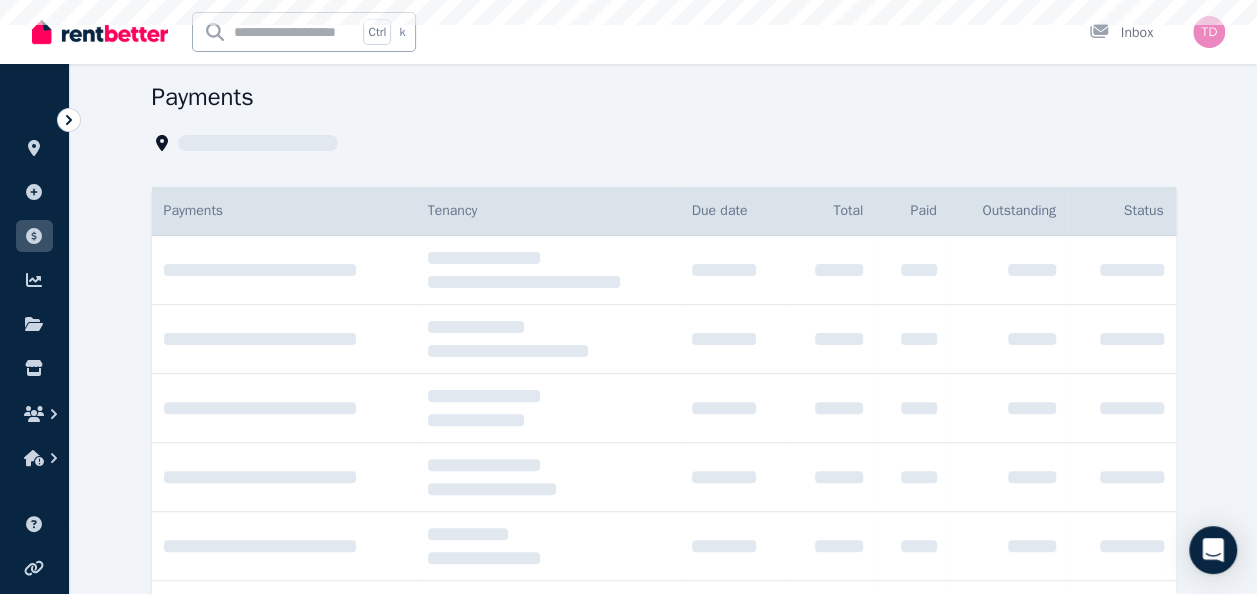 scroll, scrollTop: 0, scrollLeft: 0, axis: both 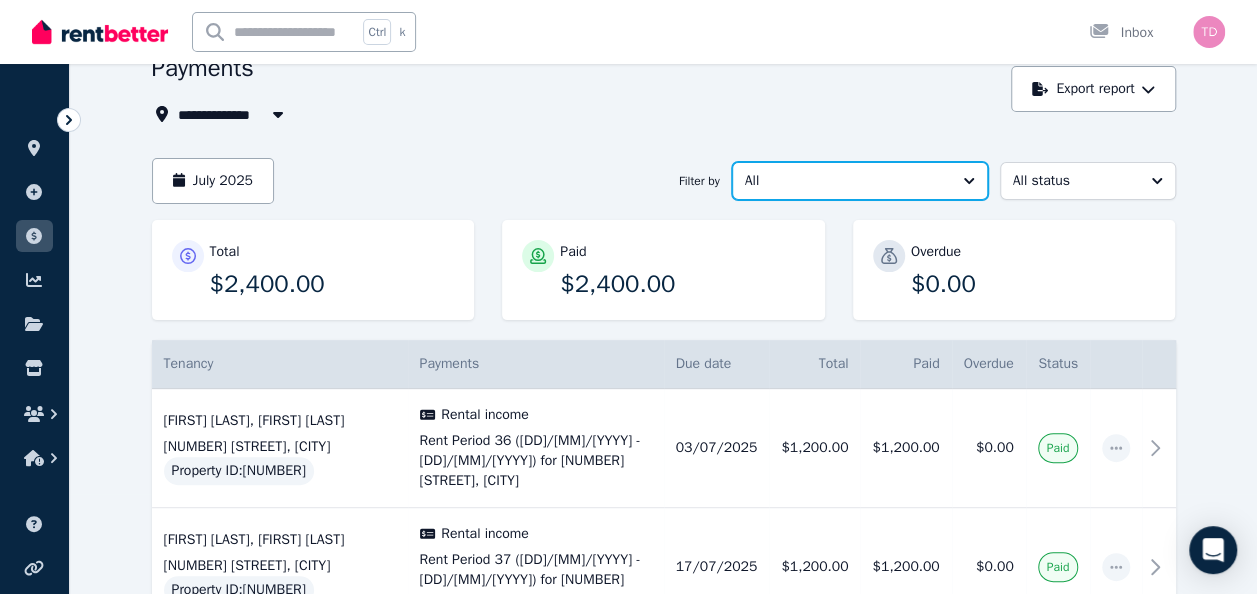 click on "All" at bounding box center [846, 181] 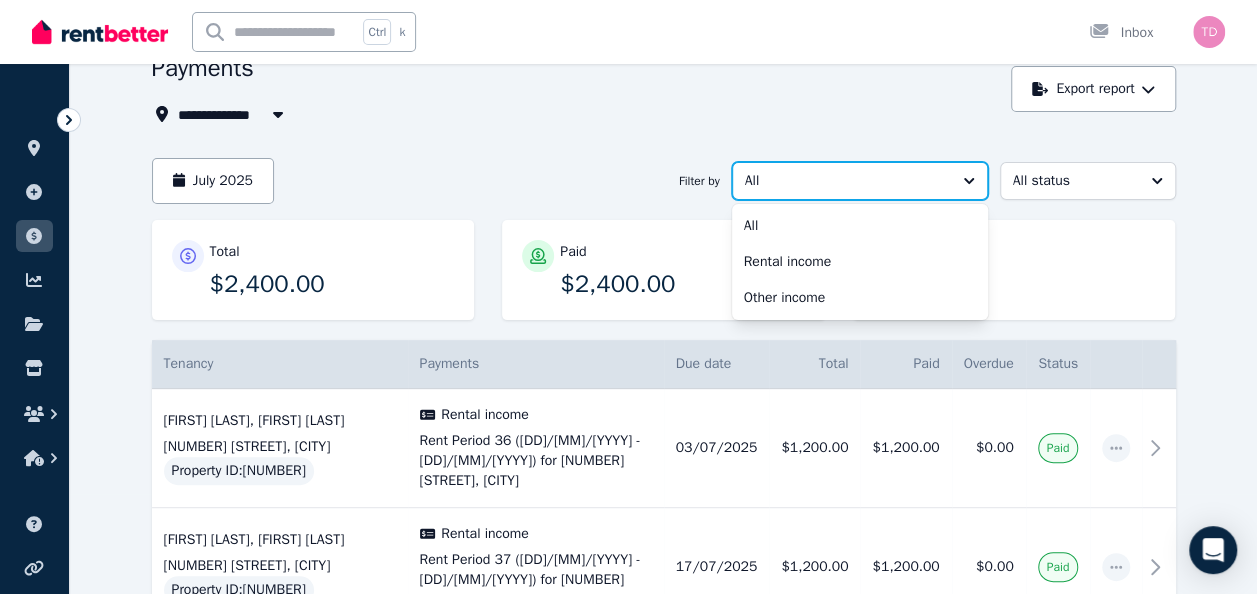 click on "All" at bounding box center (846, 181) 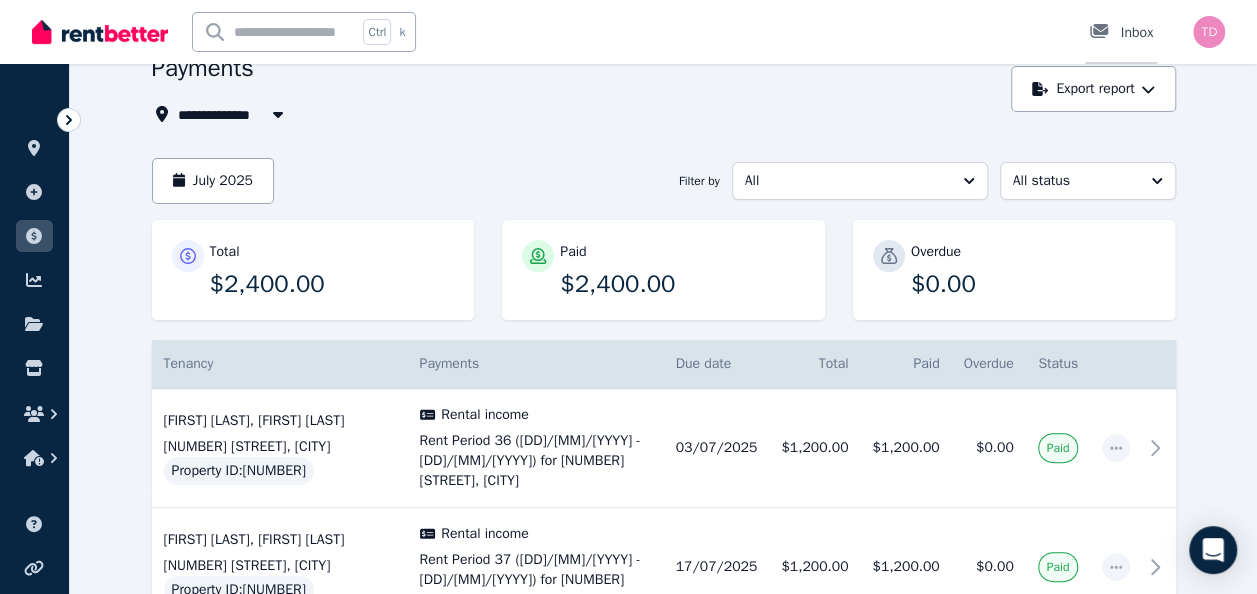 click on "Inbox" at bounding box center [1121, 33] 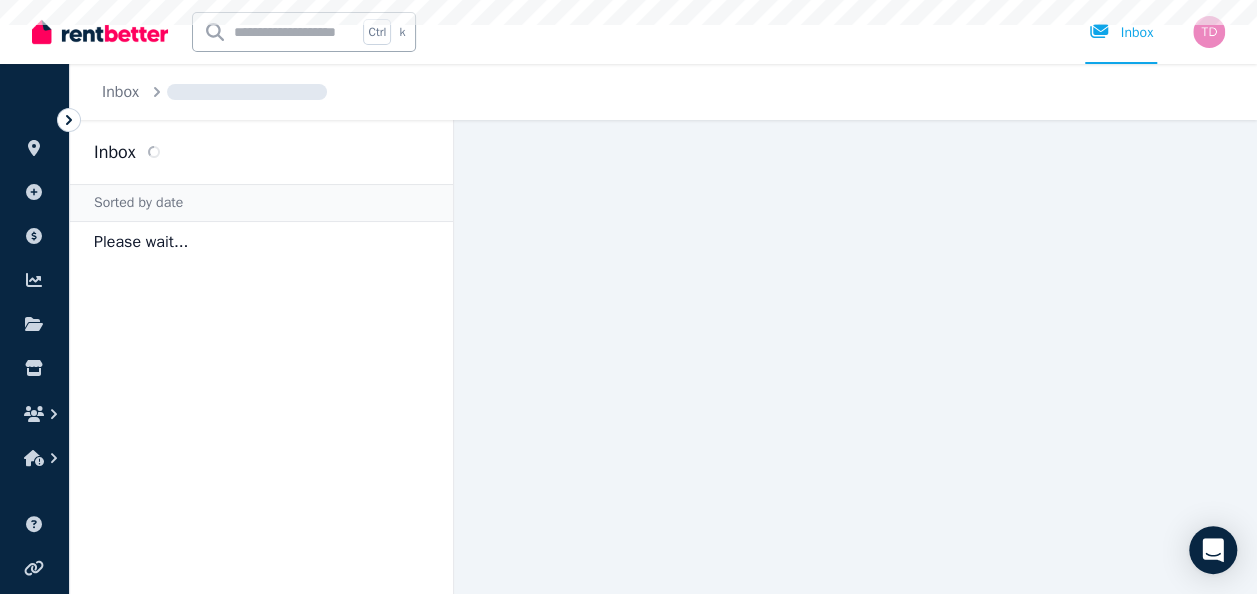 scroll, scrollTop: 0, scrollLeft: 0, axis: both 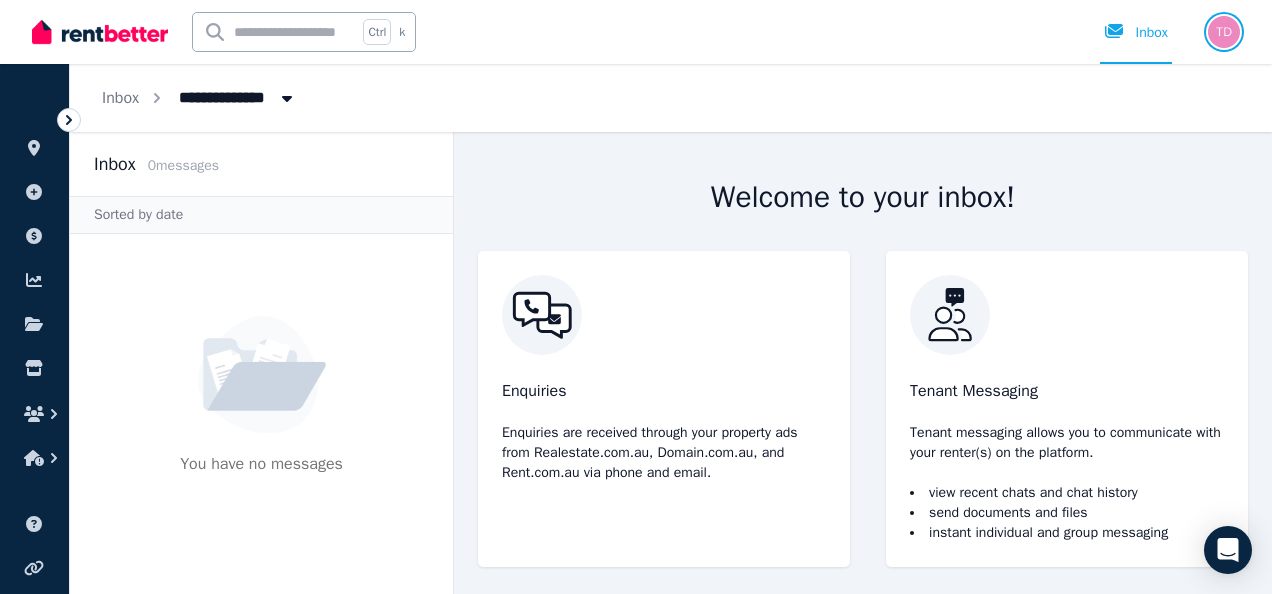 click at bounding box center [1224, 32] 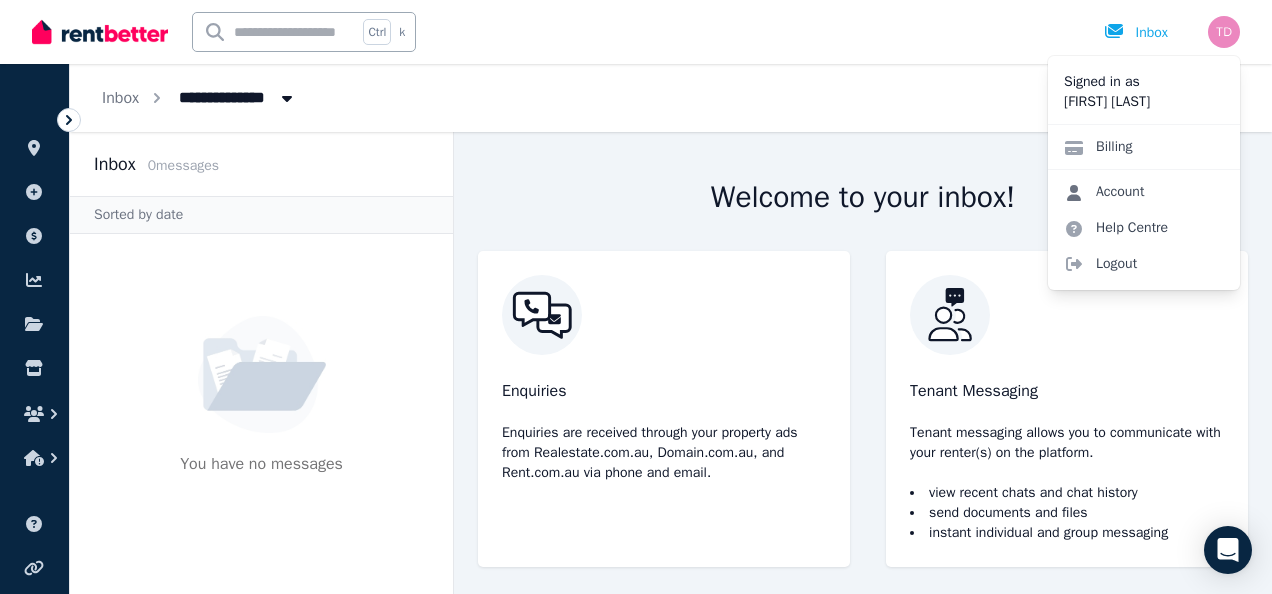 click on "Account" at bounding box center (1104, 192) 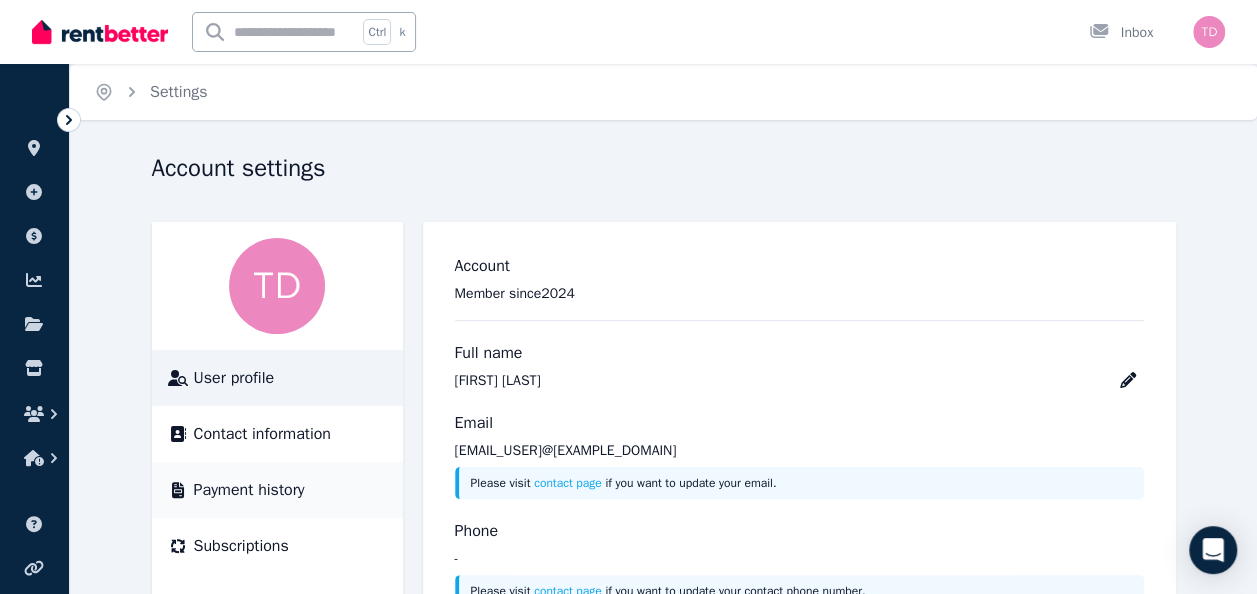 click on "Payment history" at bounding box center (249, 490) 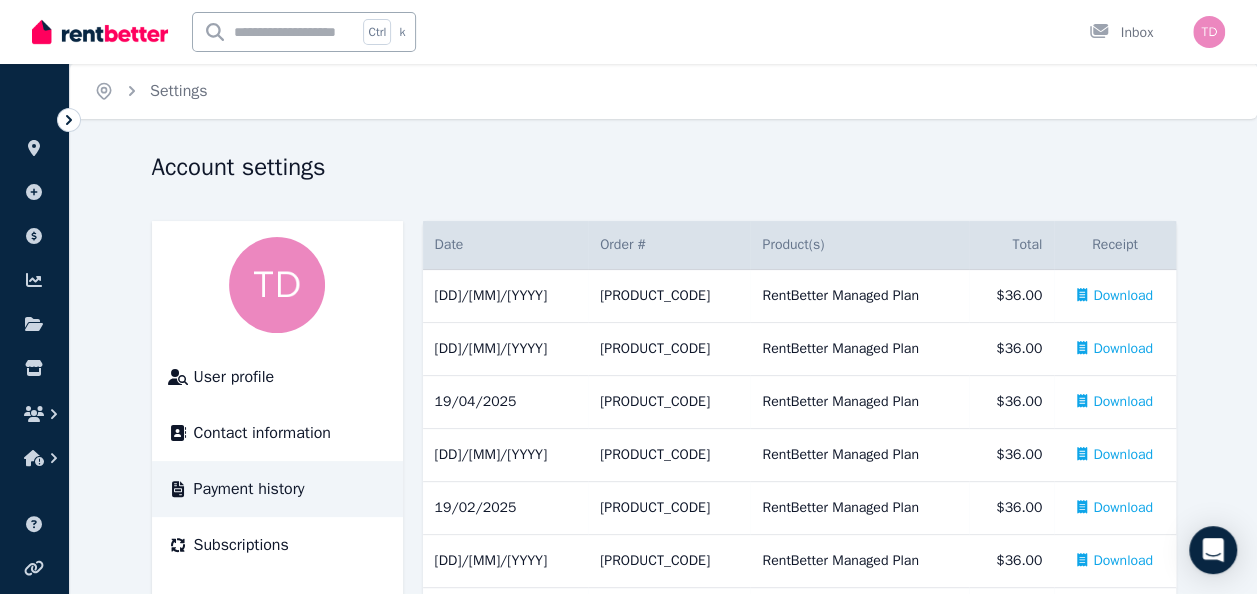 scroll, scrollTop: 0, scrollLeft: 0, axis: both 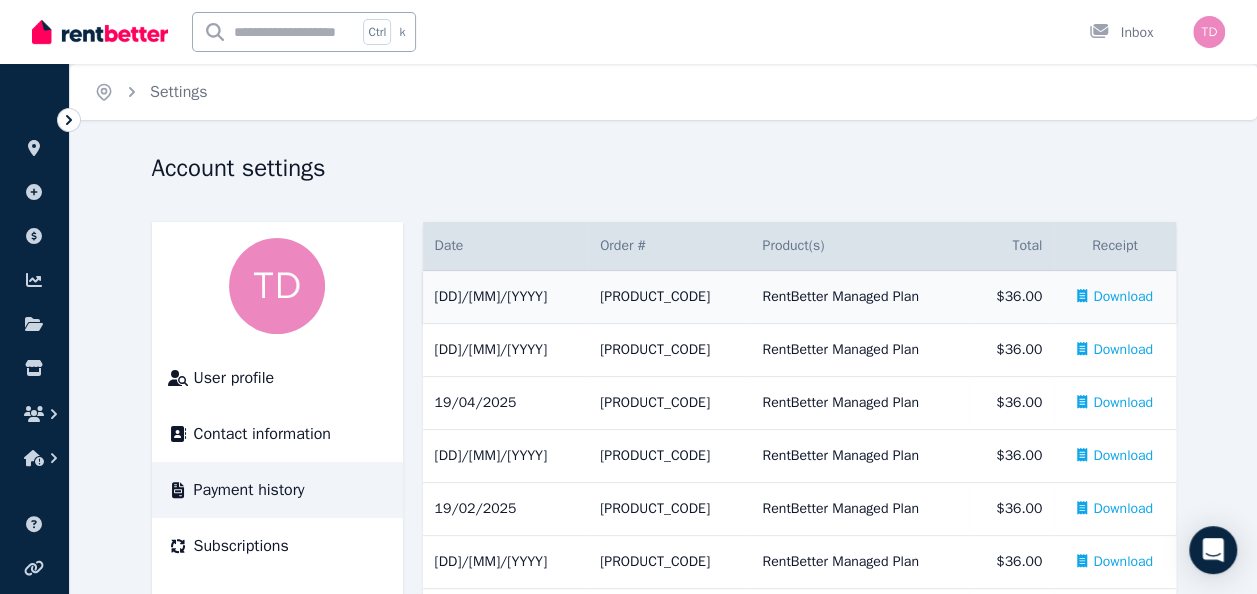 click on "Download" at bounding box center [1123, 297] 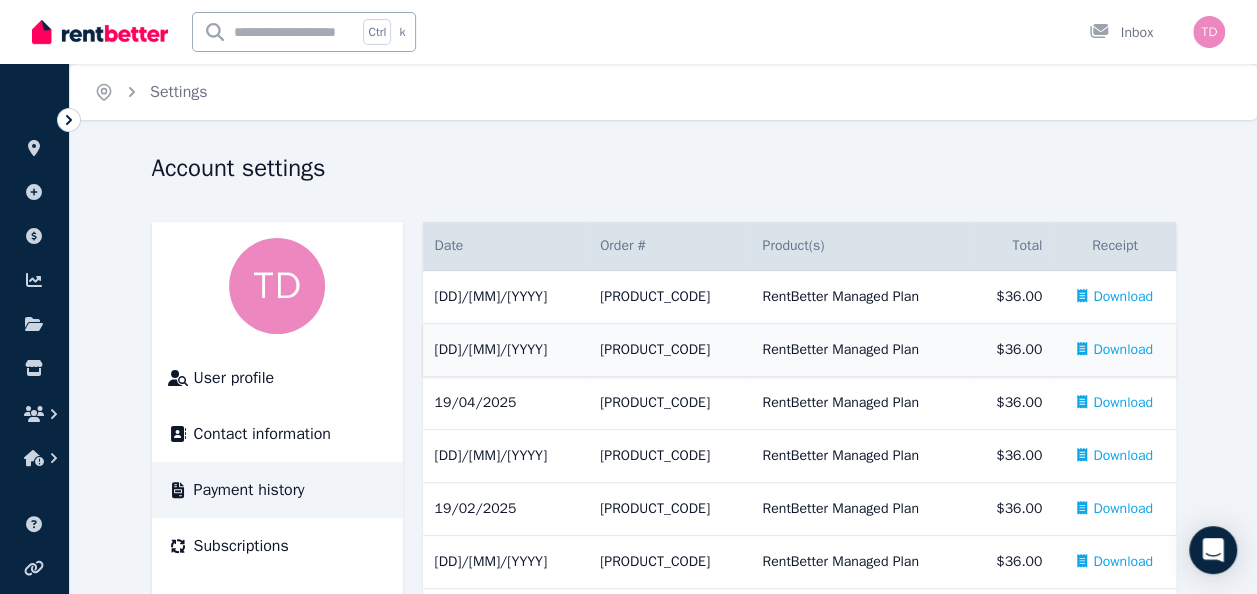 click on "Download" at bounding box center (1123, 350) 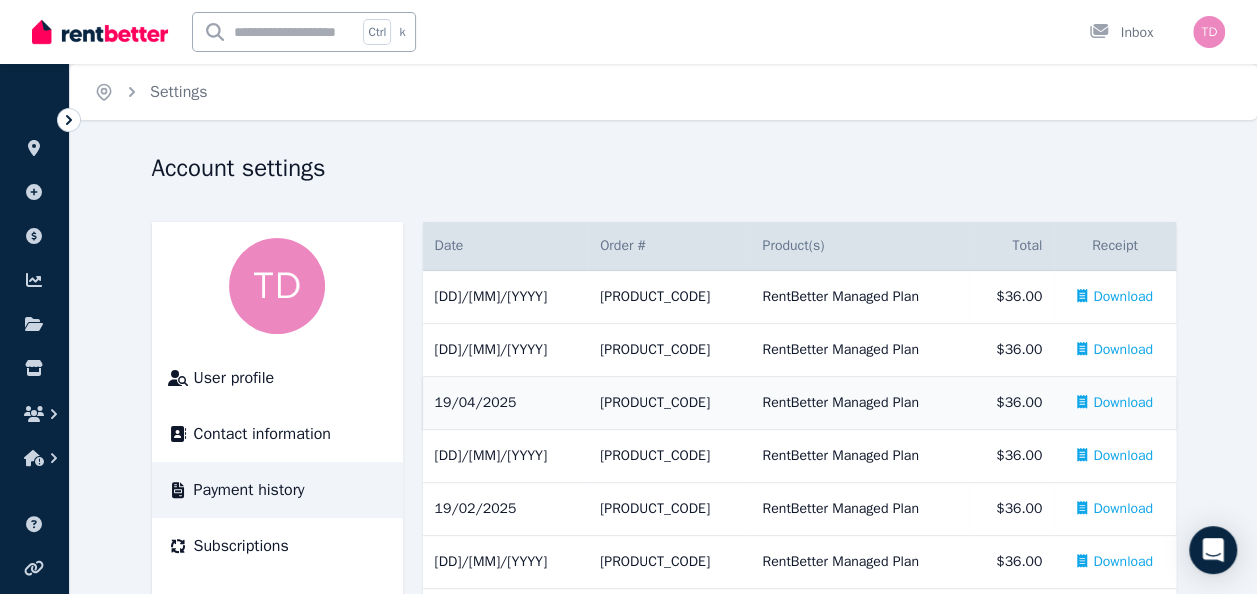 click on "Download" at bounding box center [1123, 403] 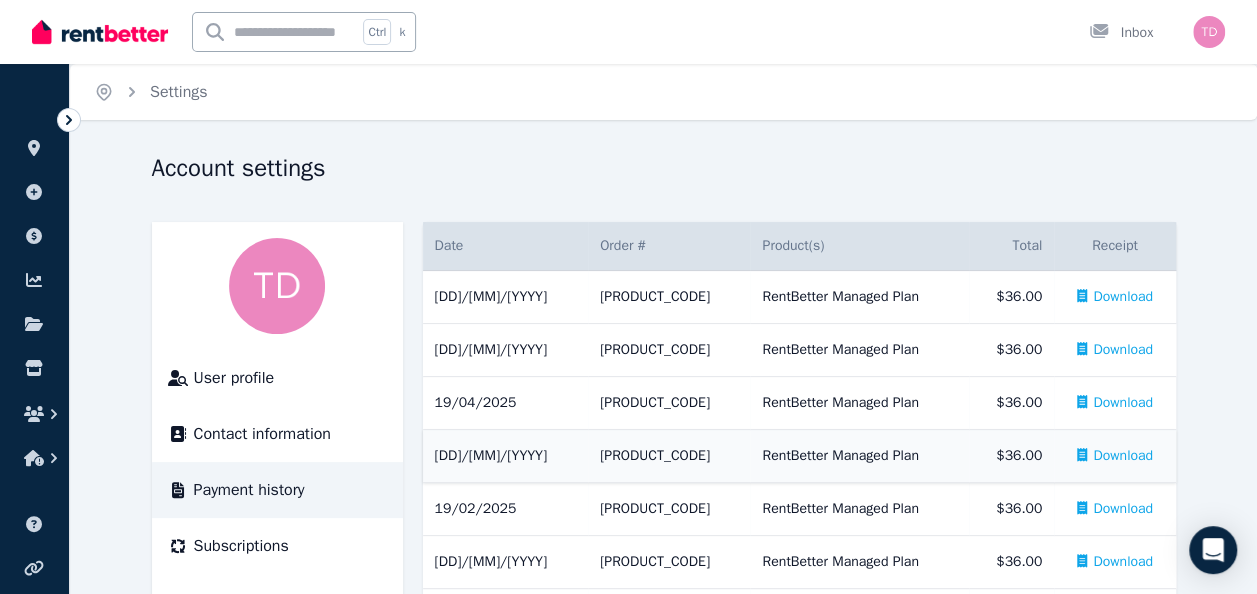 click on "Download" at bounding box center [1123, 456] 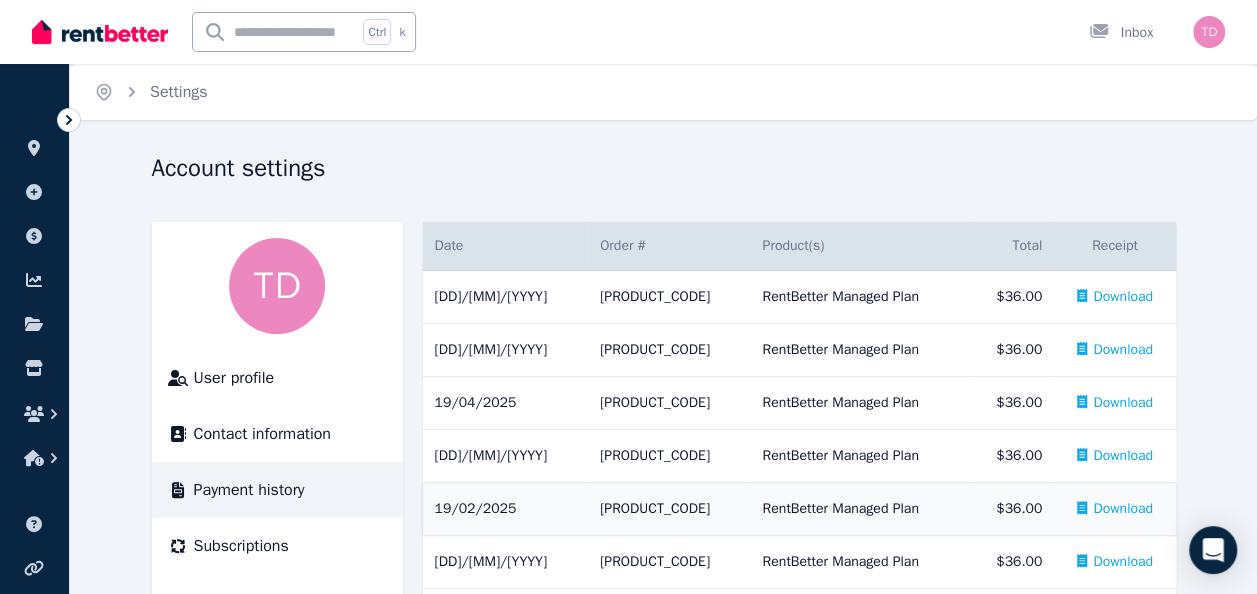 click on "Download" at bounding box center (1123, 509) 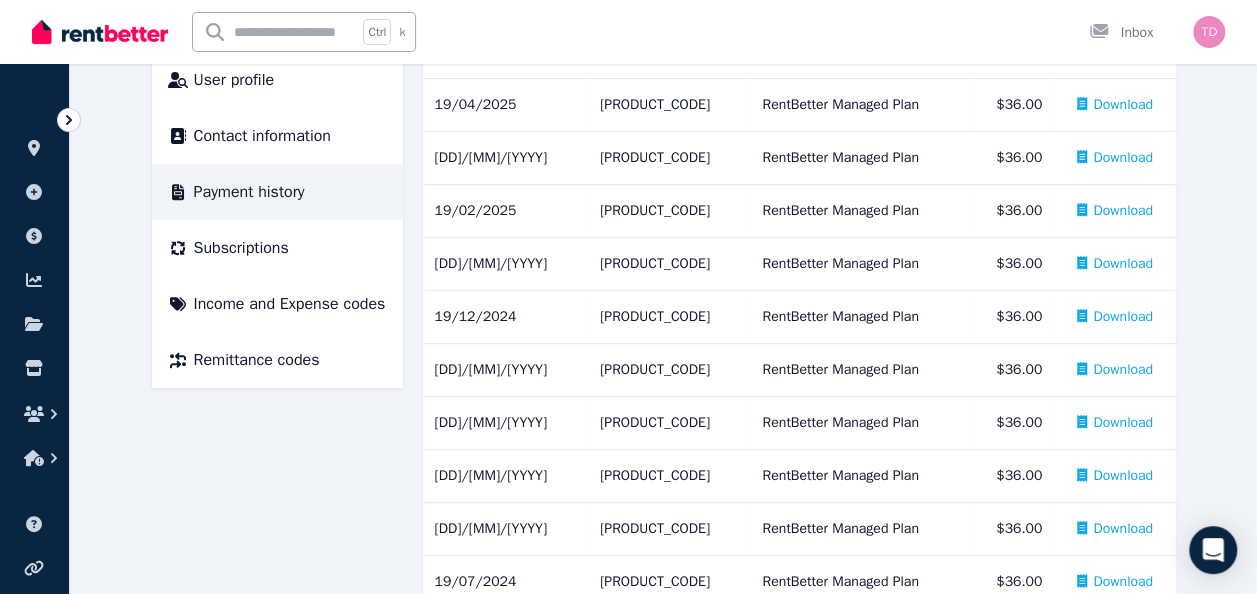 scroll, scrollTop: 346, scrollLeft: 0, axis: vertical 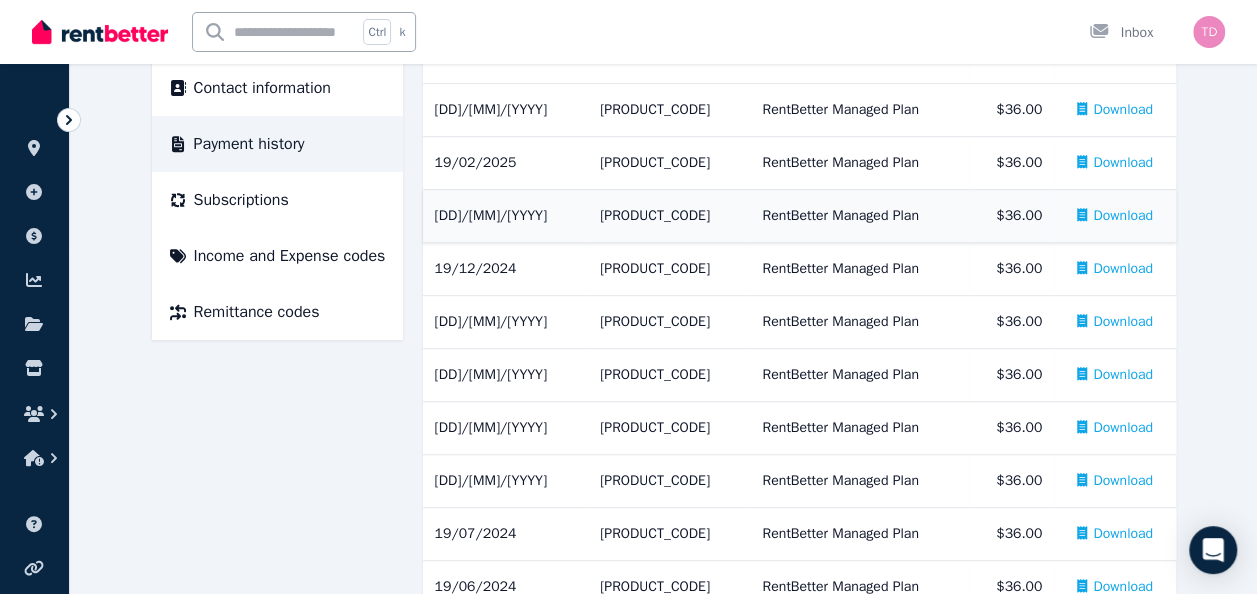 click on "Download" at bounding box center [1123, 216] 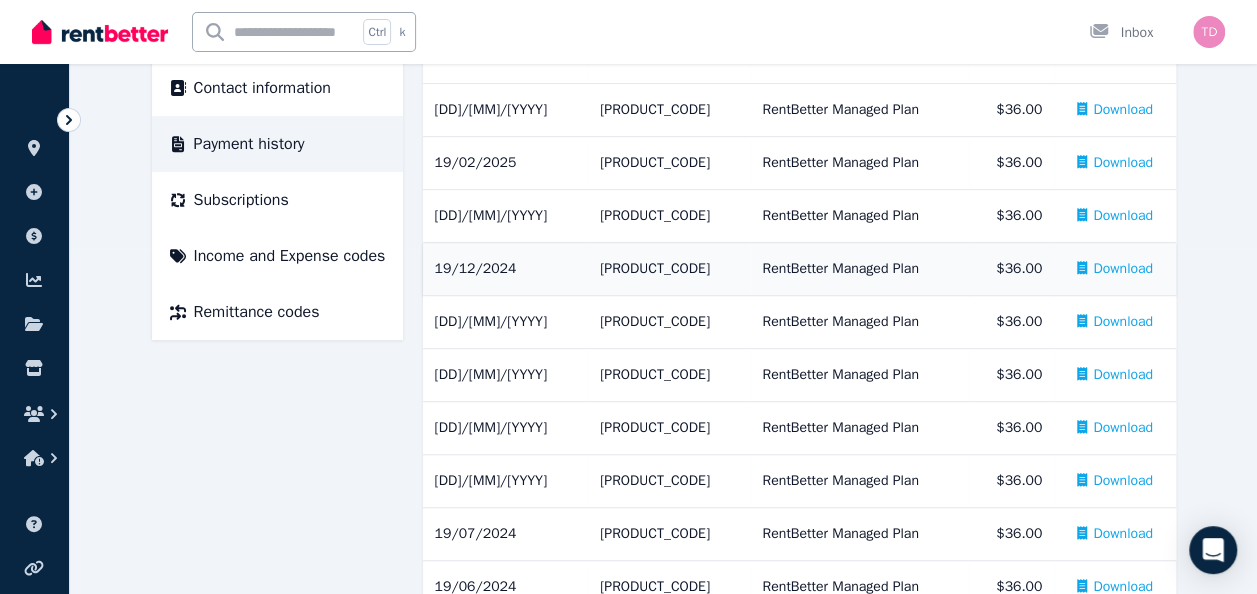 click on "Download" at bounding box center [1123, 269] 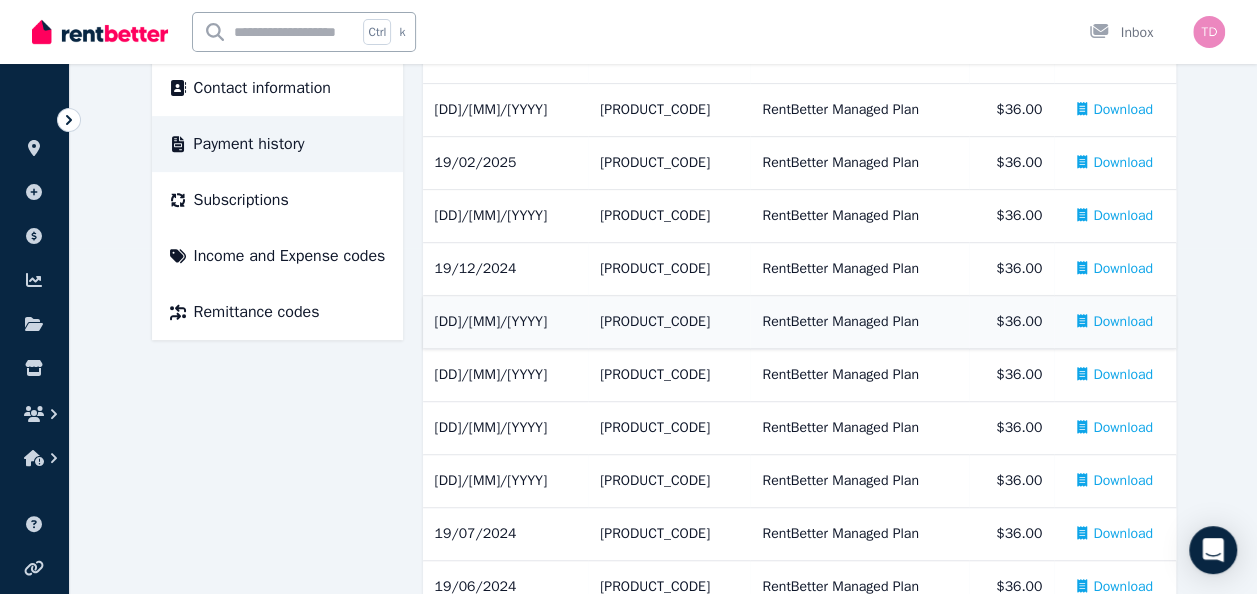 click on "Download" at bounding box center [1123, 322] 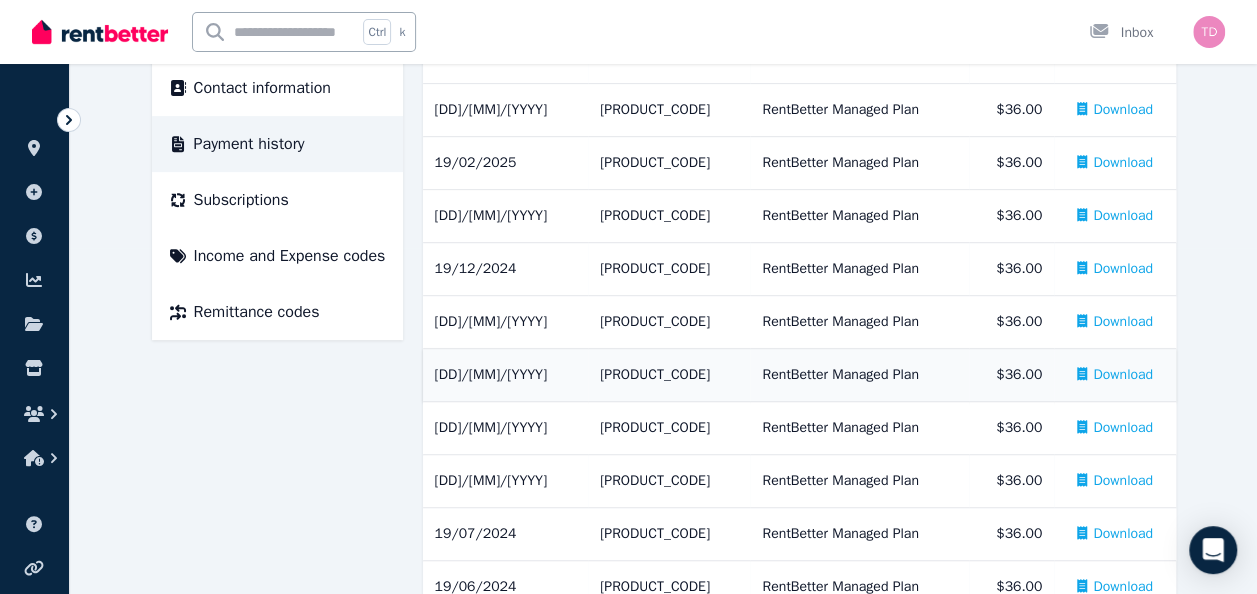click on "Download" at bounding box center [1123, 375] 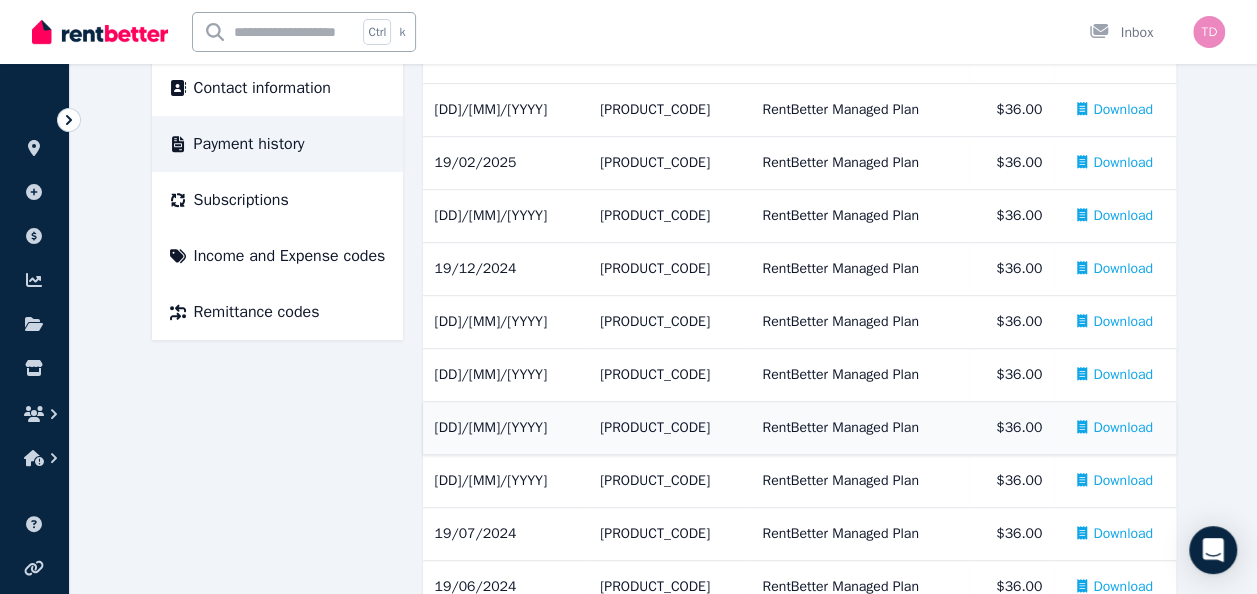 click on "Download" at bounding box center (1123, 428) 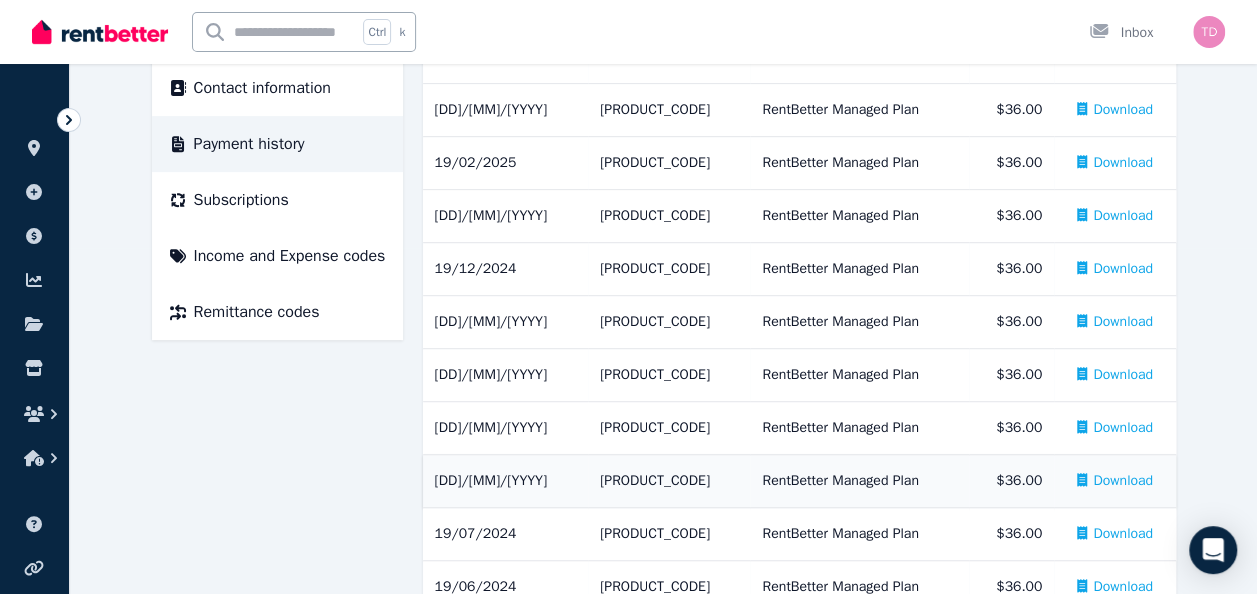 click on "Download" at bounding box center (1123, 481) 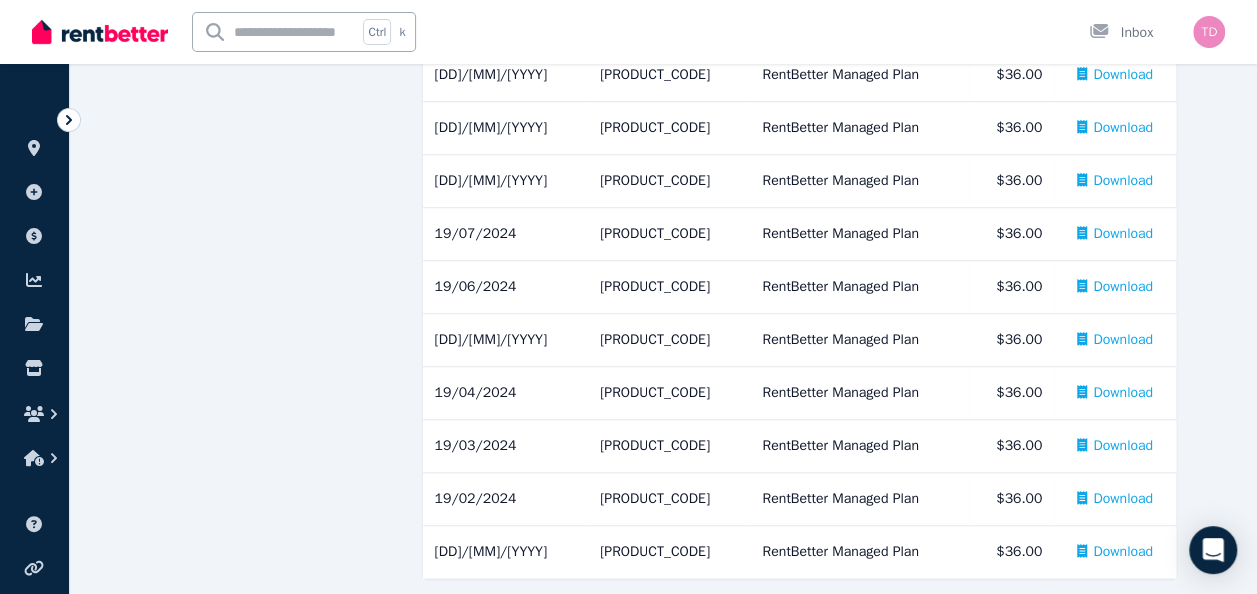 scroll, scrollTop: 660, scrollLeft: 0, axis: vertical 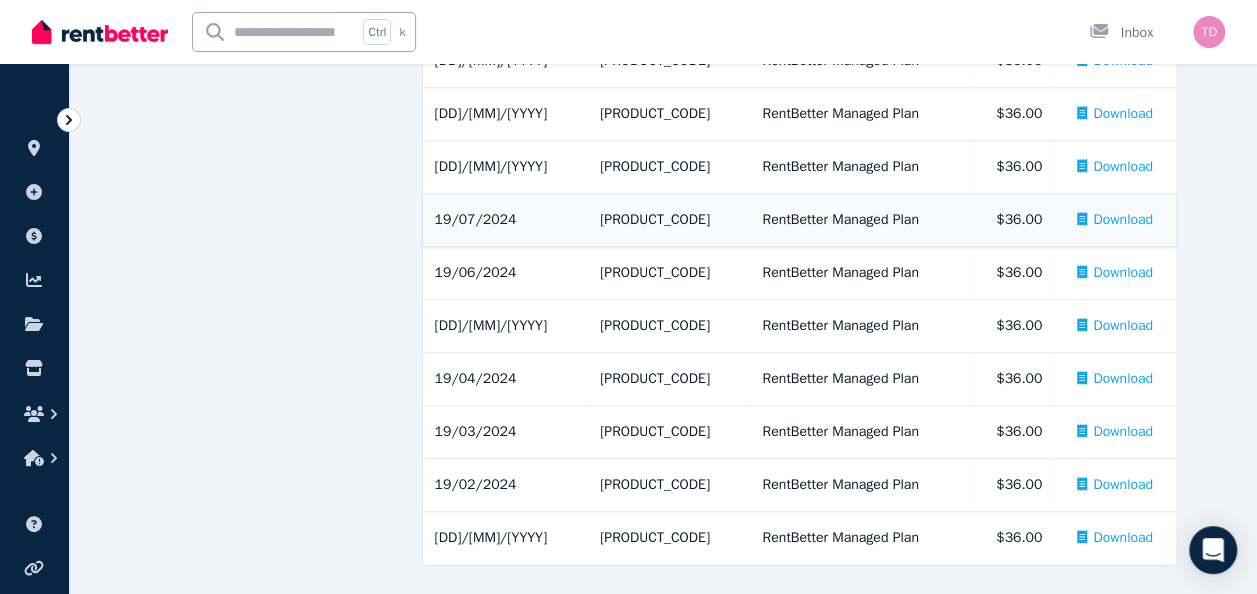 click on "Download" at bounding box center (1123, 220) 